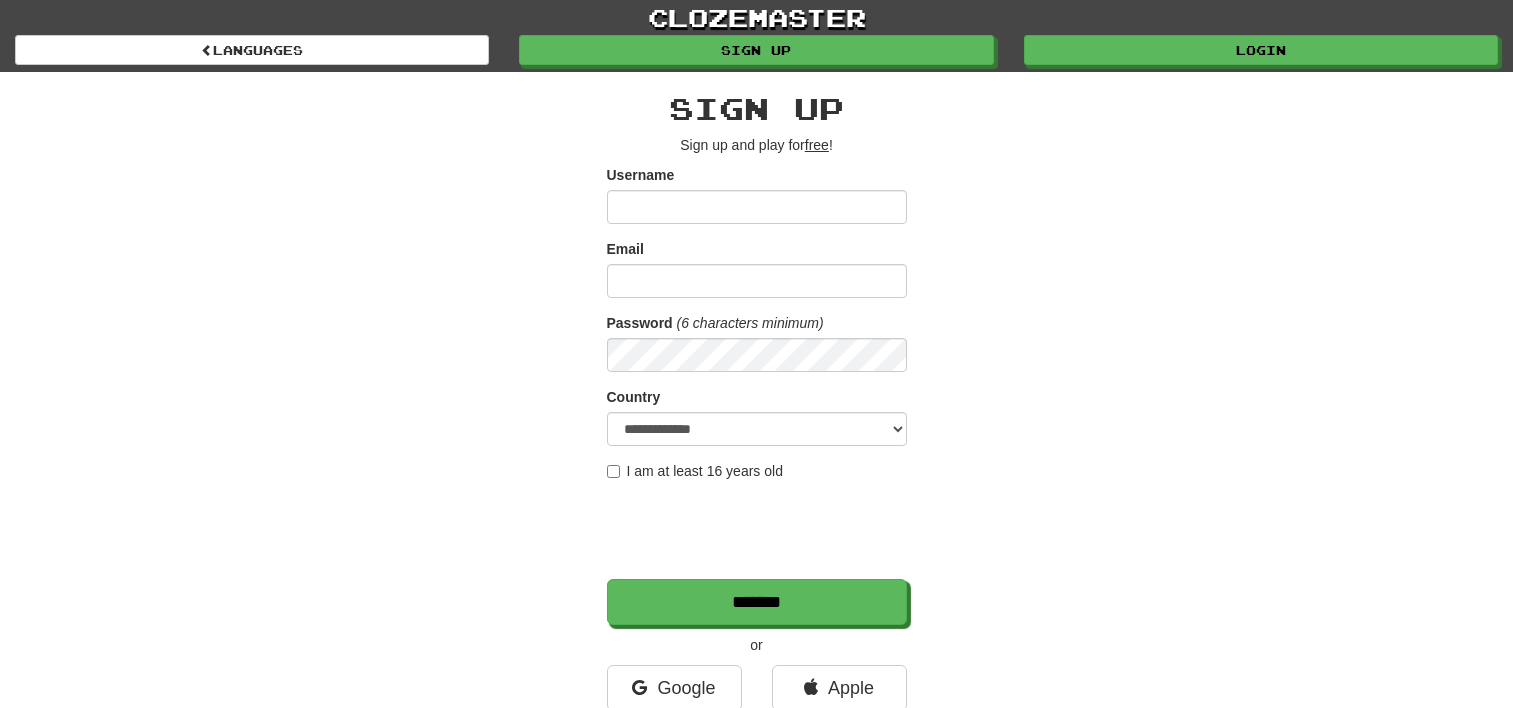 scroll, scrollTop: 0, scrollLeft: 0, axis: both 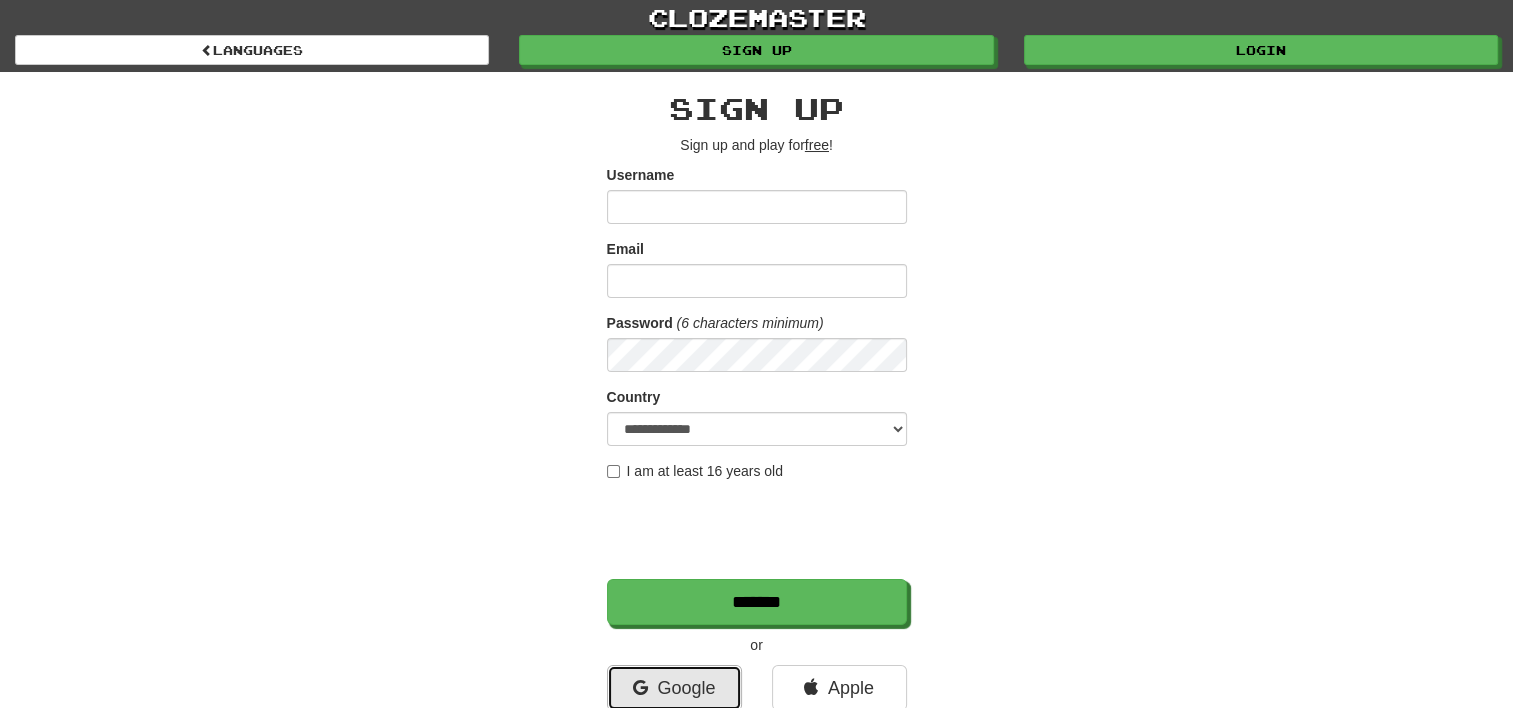 click on "Google" at bounding box center (674, 688) 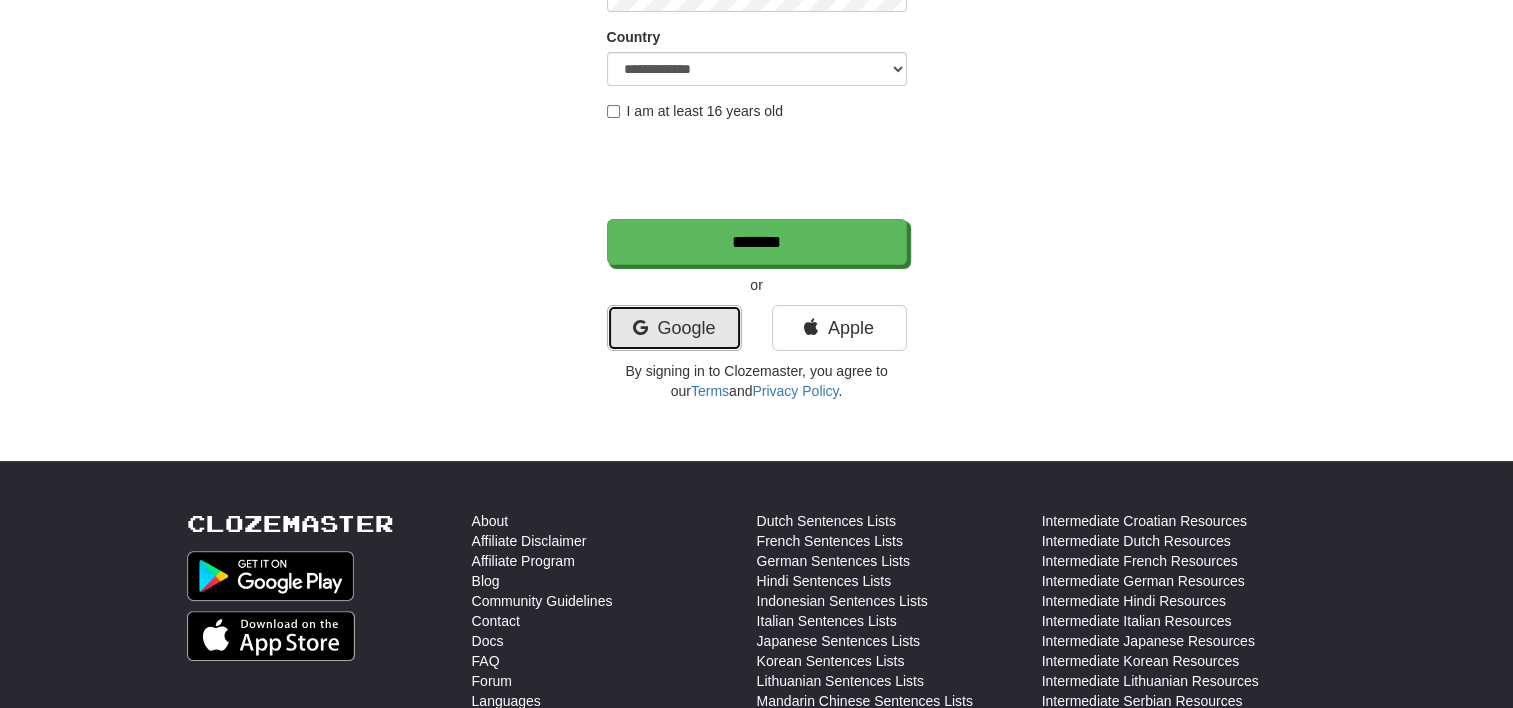 scroll, scrollTop: 394, scrollLeft: 0, axis: vertical 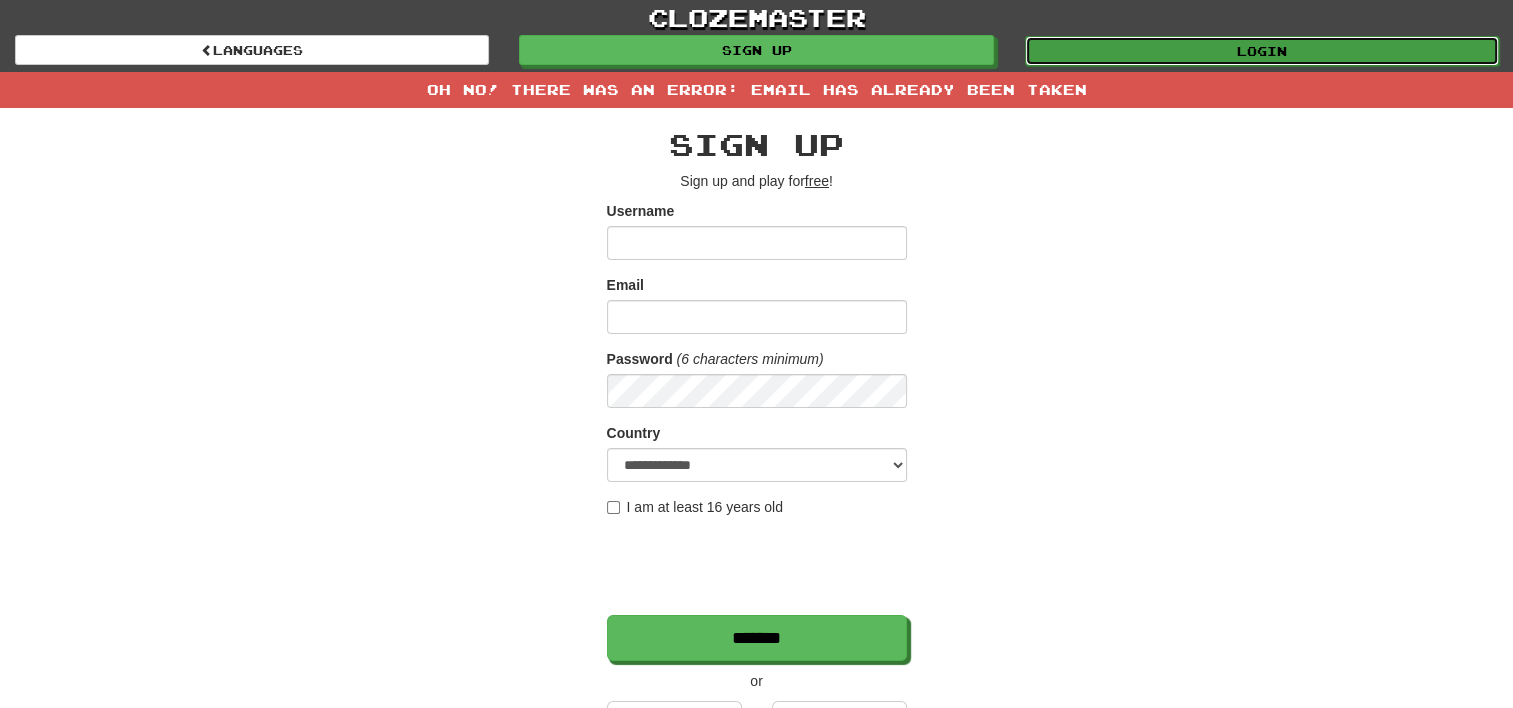 click on "Login" at bounding box center (1262, 51) 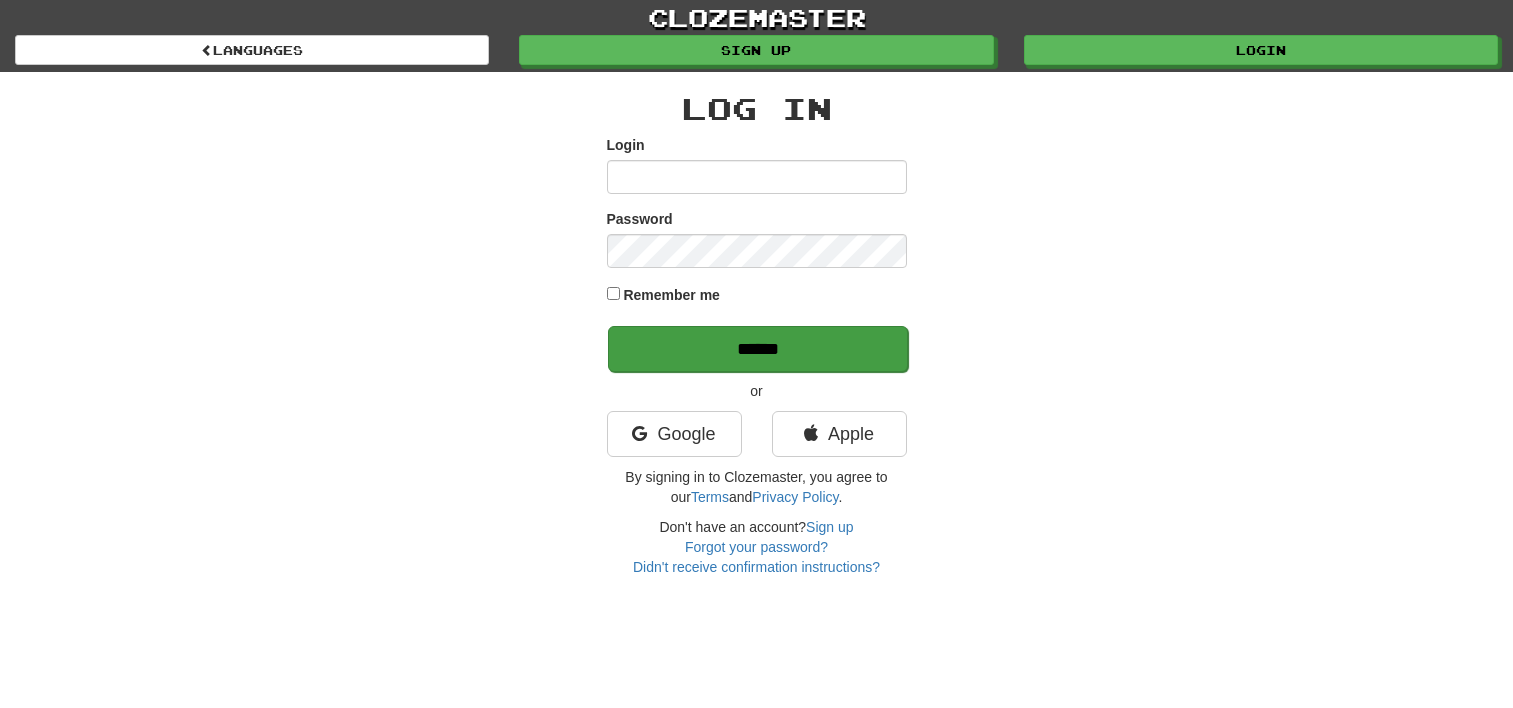 scroll, scrollTop: 0, scrollLeft: 0, axis: both 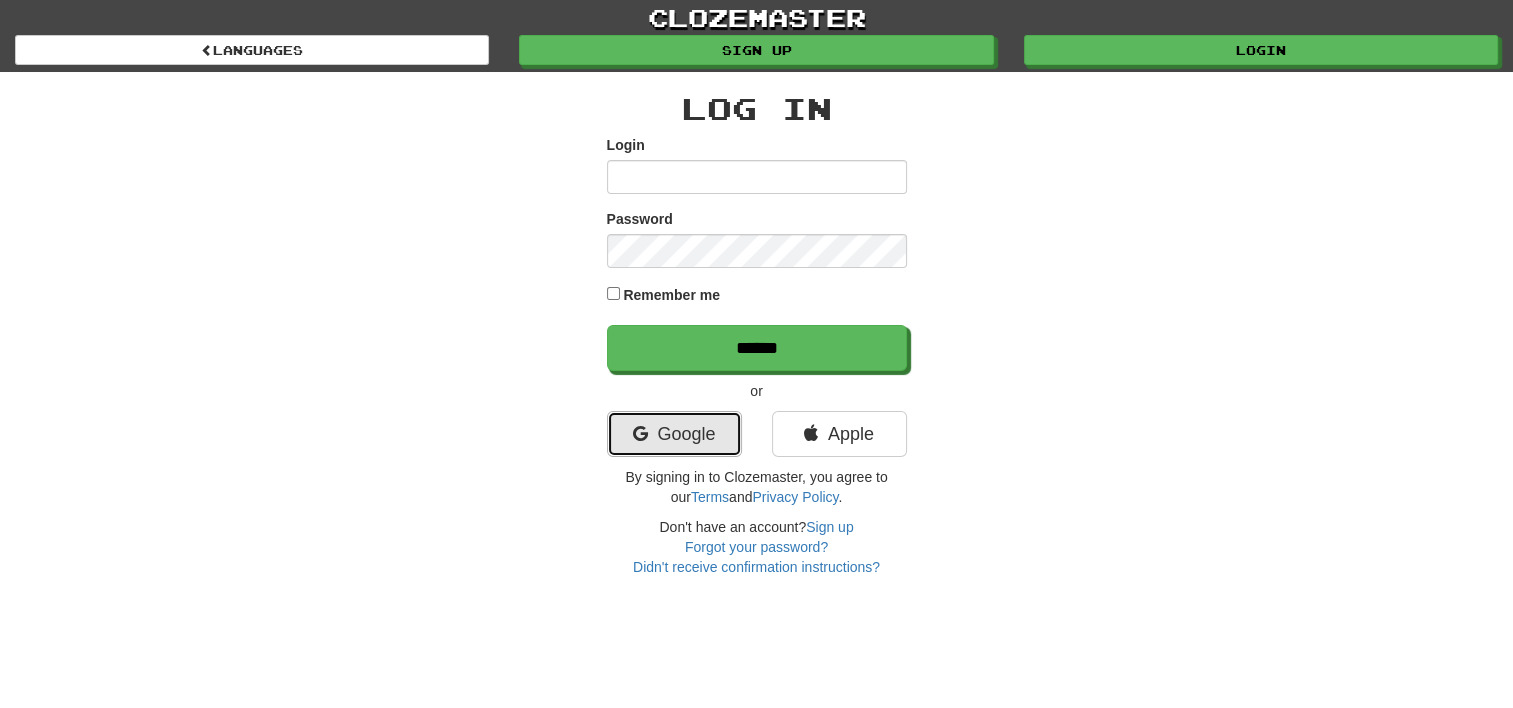 click on "Google" at bounding box center (674, 434) 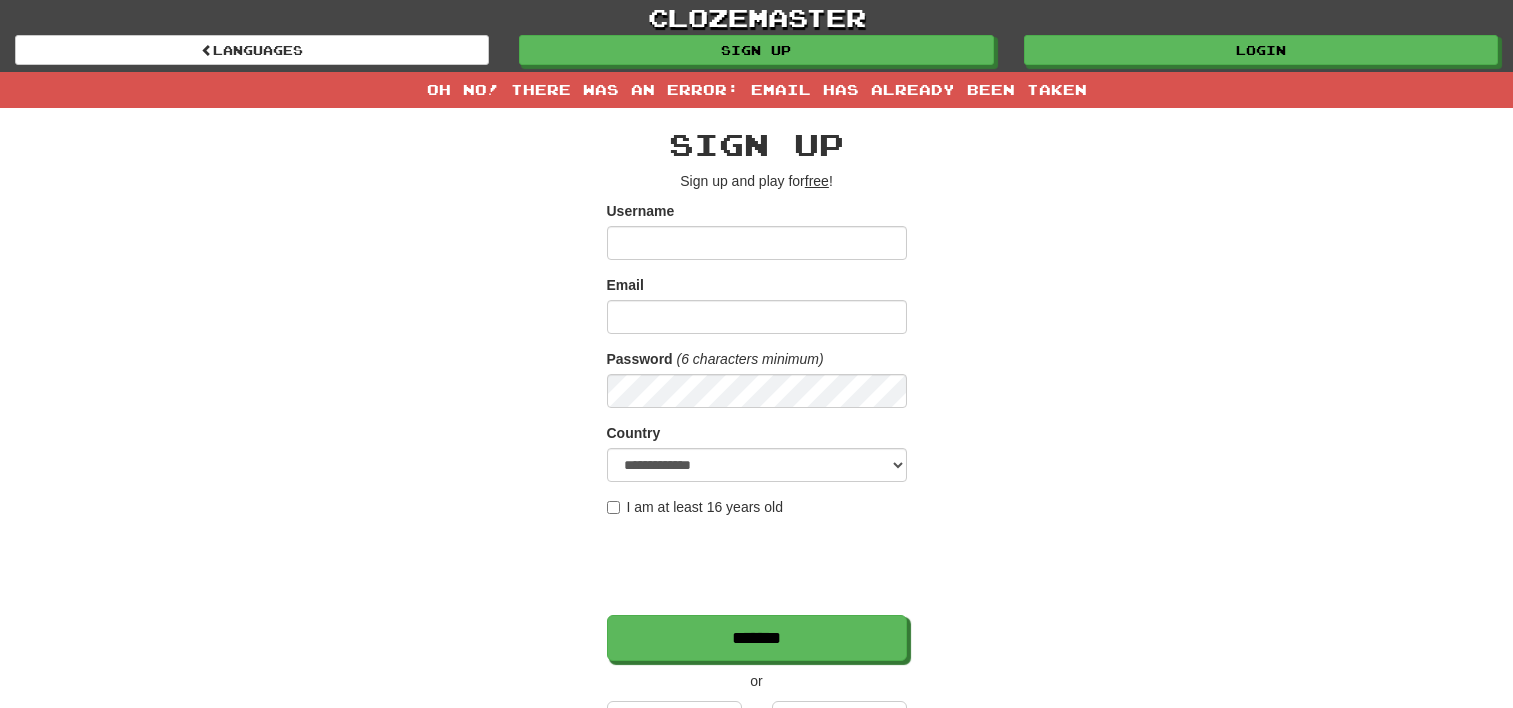 scroll, scrollTop: 0, scrollLeft: 0, axis: both 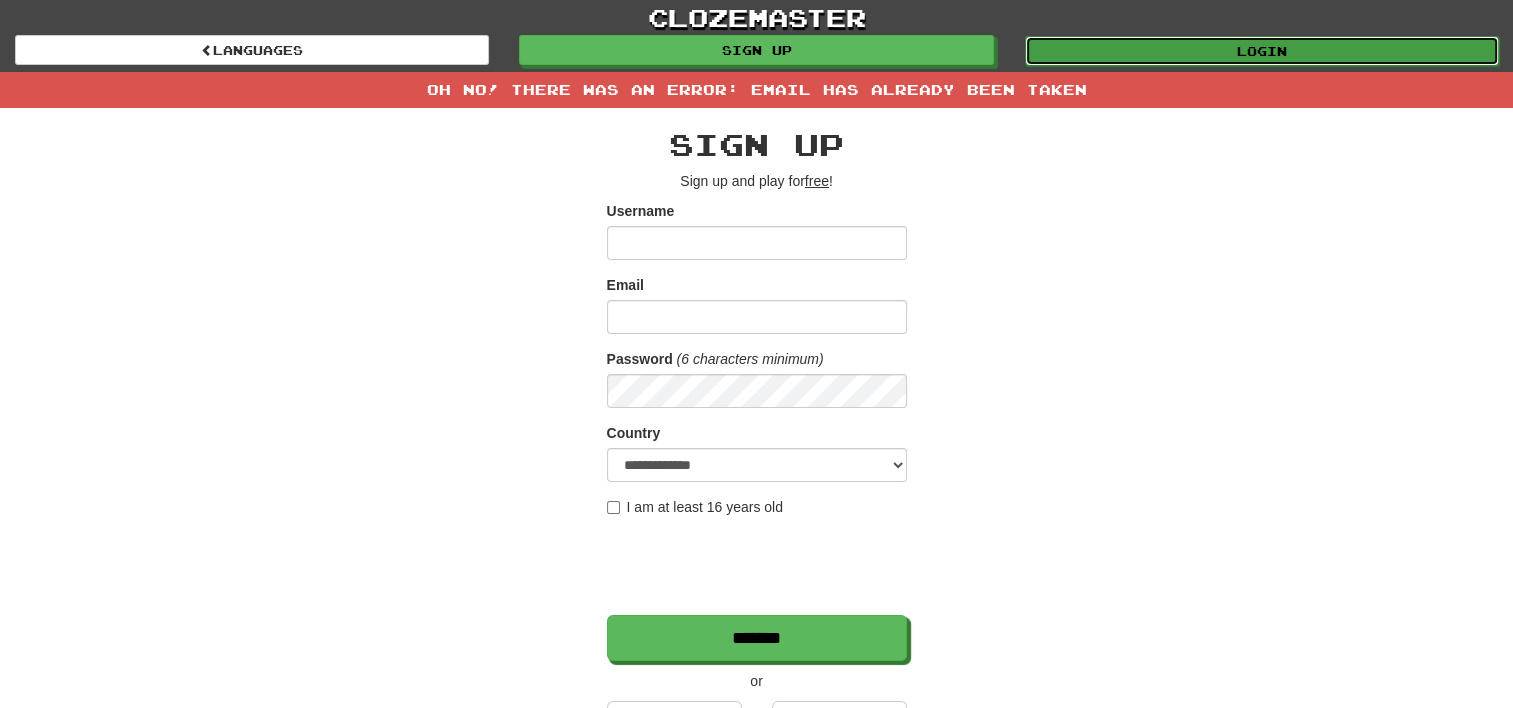 click on "Login" at bounding box center [1262, 51] 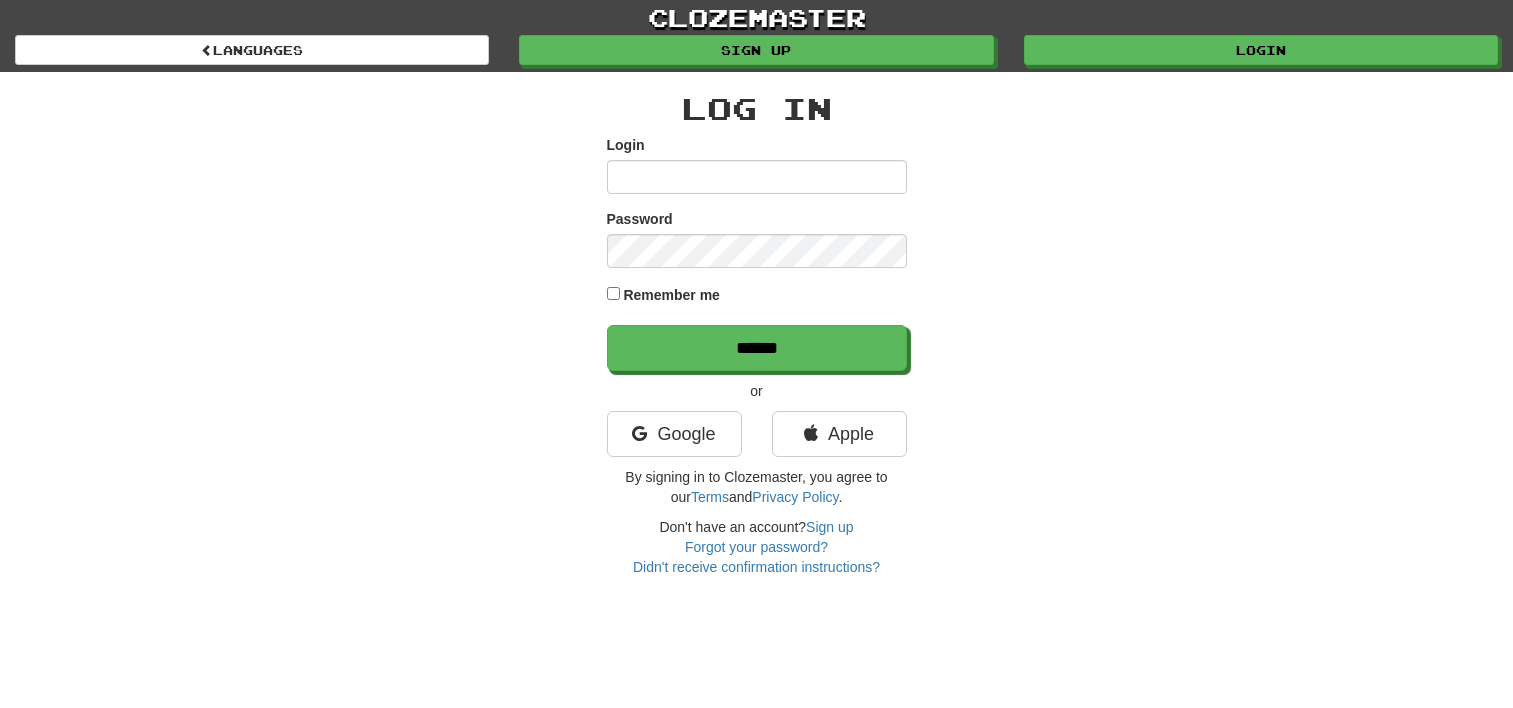 scroll, scrollTop: 0, scrollLeft: 0, axis: both 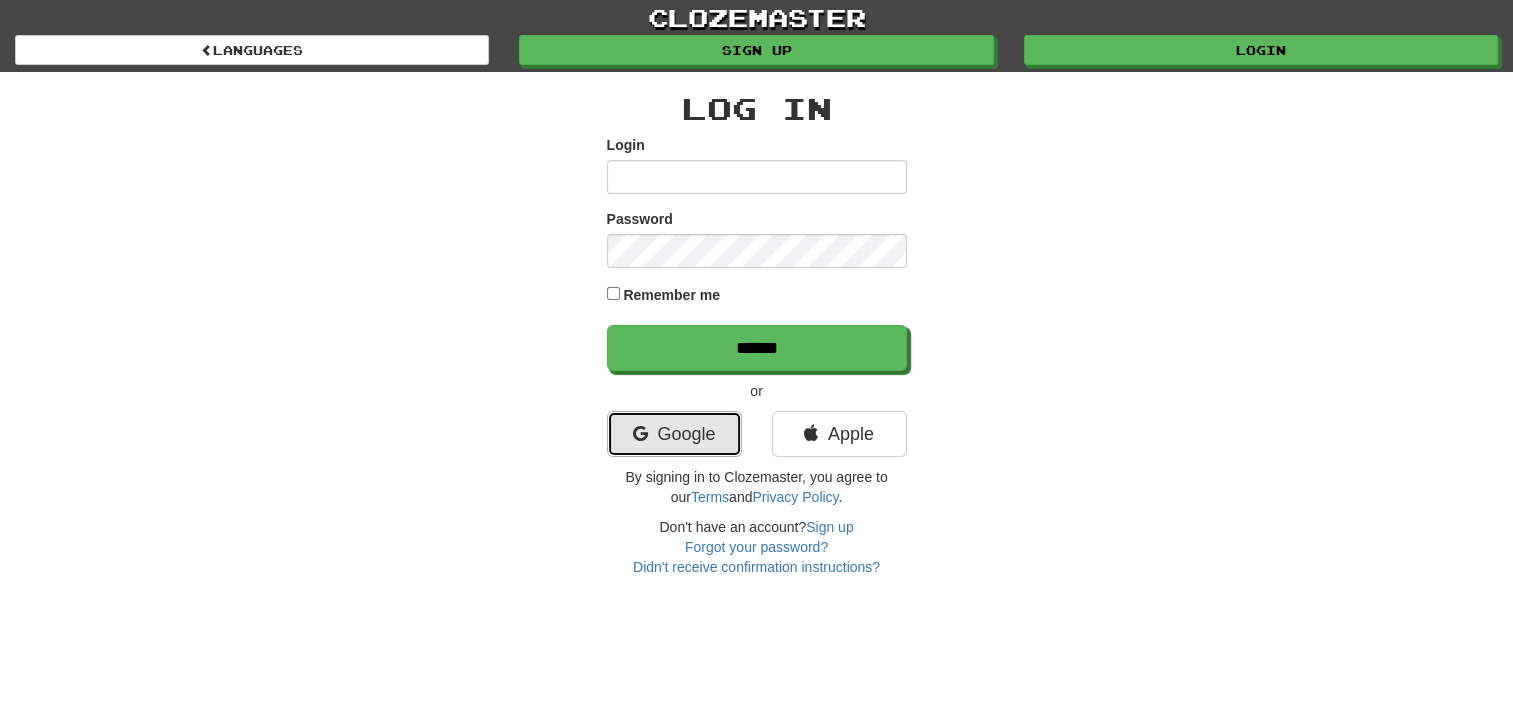 click on "Google" at bounding box center [674, 434] 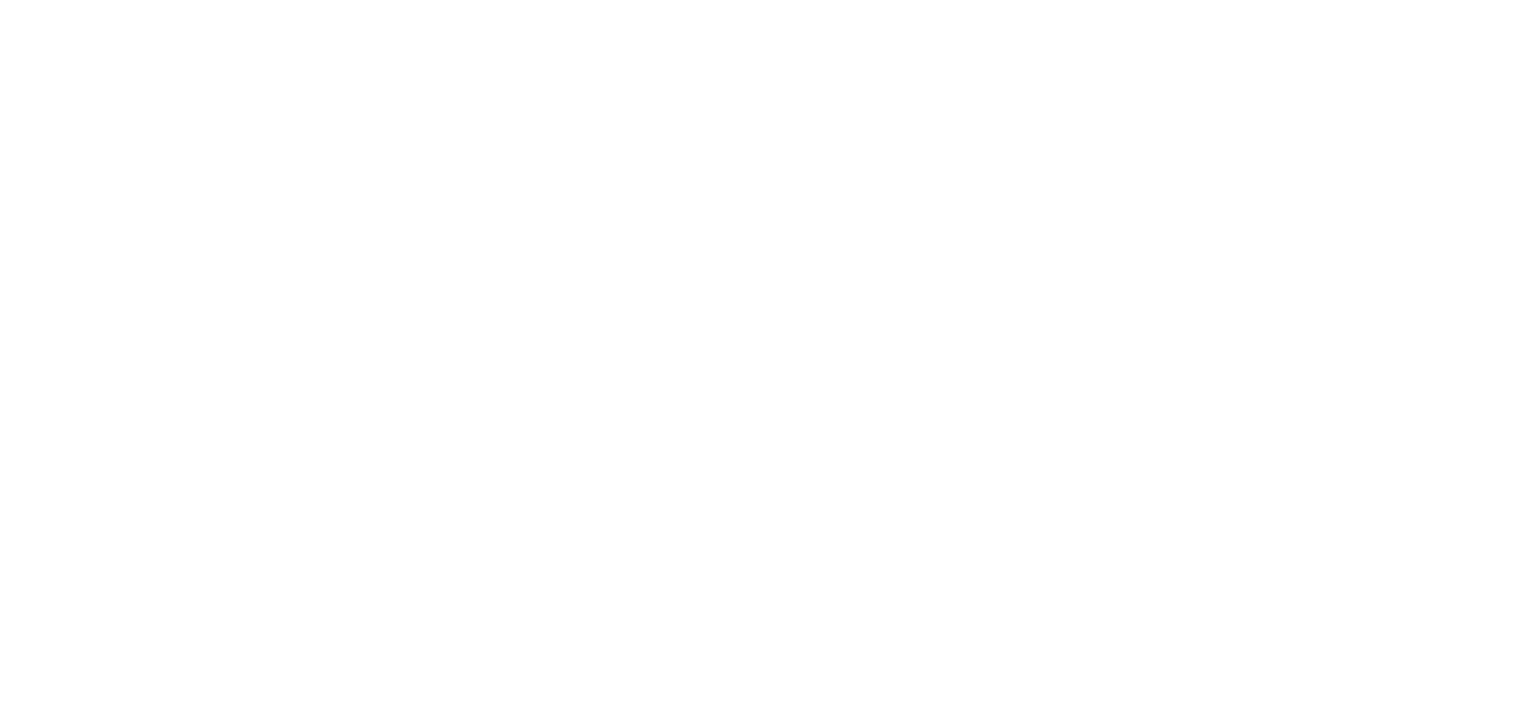 scroll, scrollTop: 0, scrollLeft: 0, axis: both 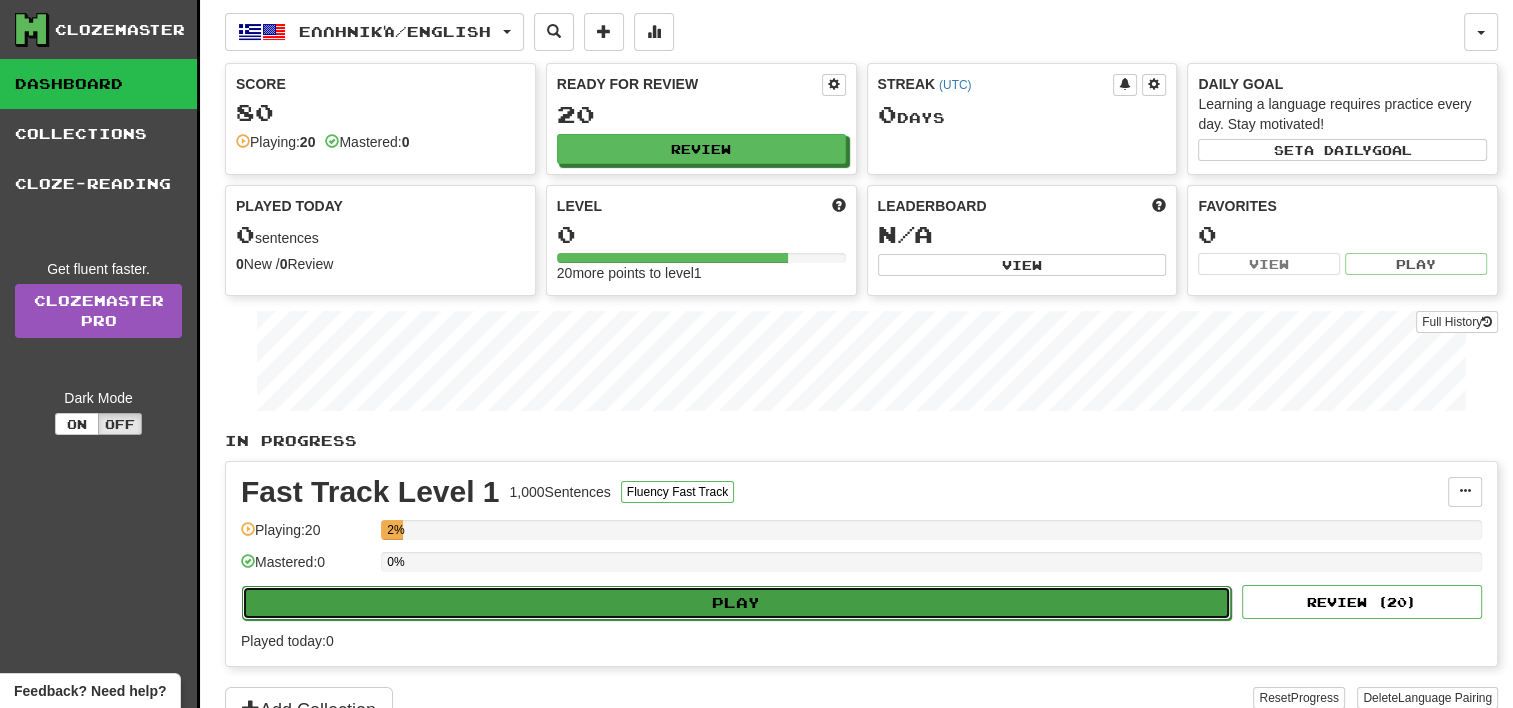 click on "Play" at bounding box center [736, 603] 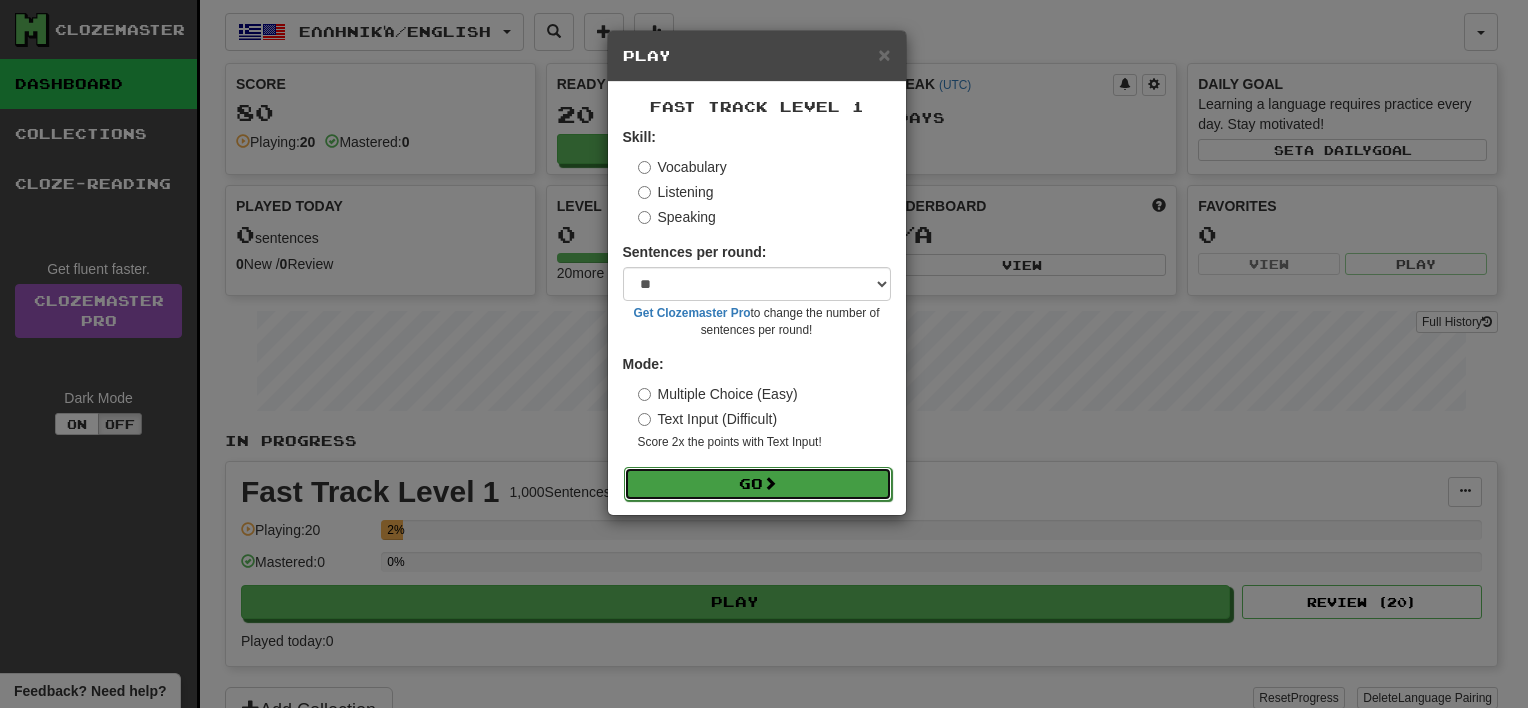 click on "Go" at bounding box center [758, 484] 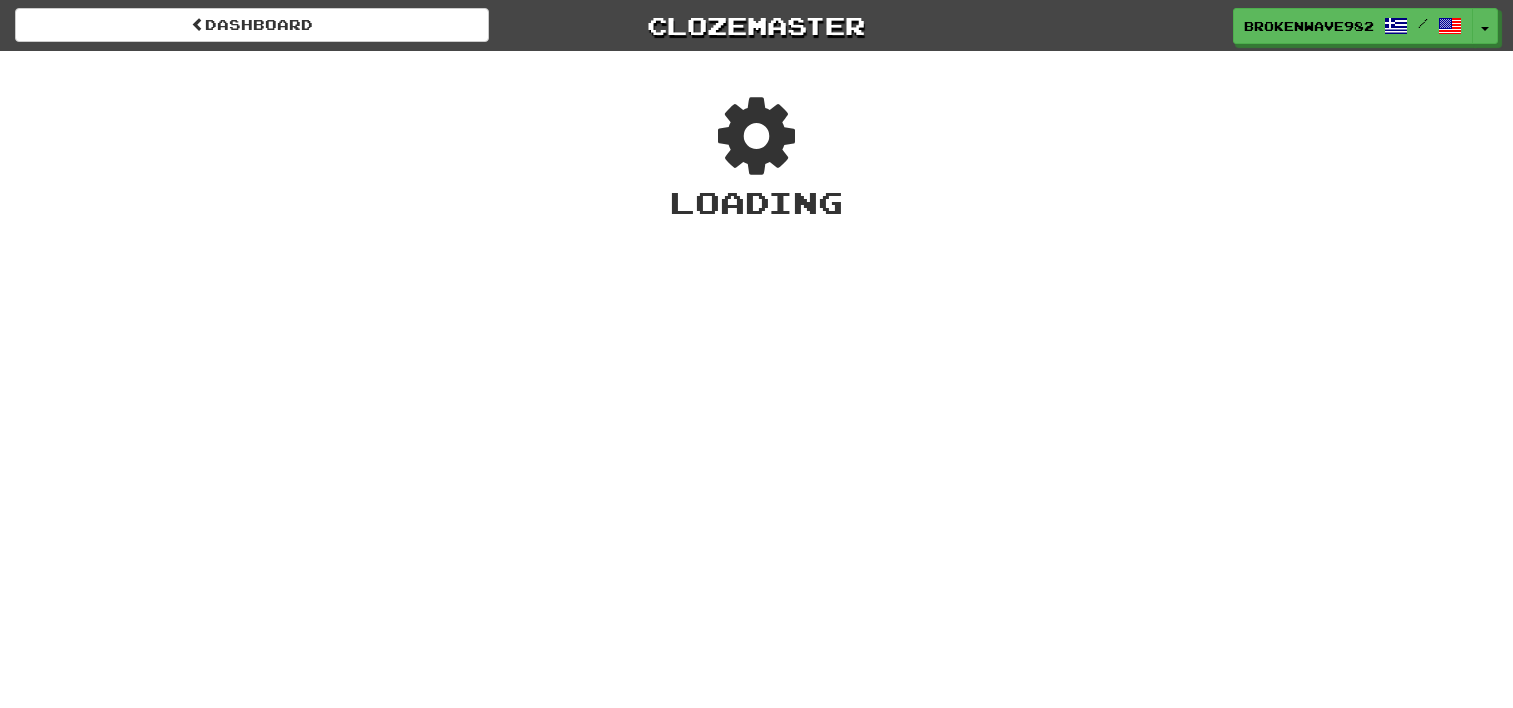 scroll, scrollTop: 0, scrollLeft: 0, axis: both 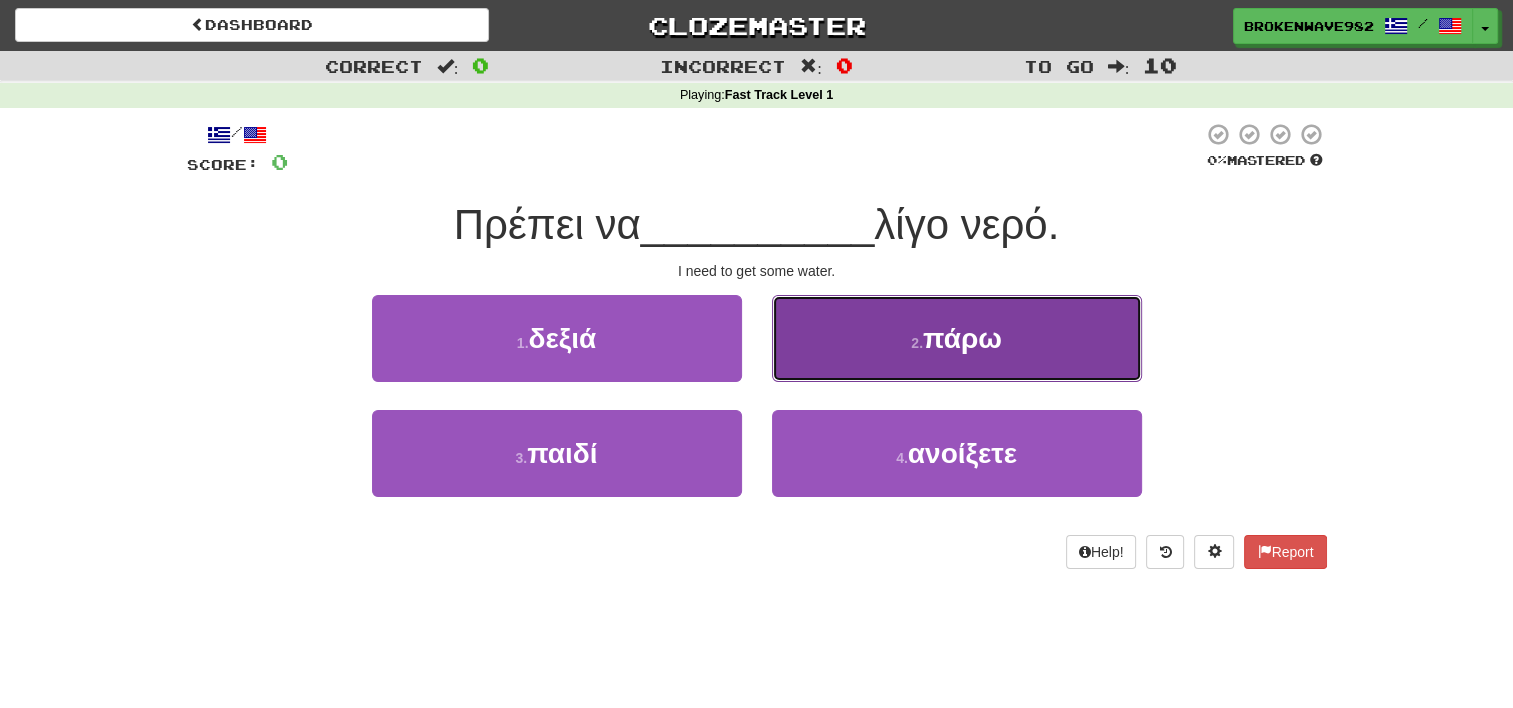 click on "2 .  πάρω" at bounding box center [957, 338] 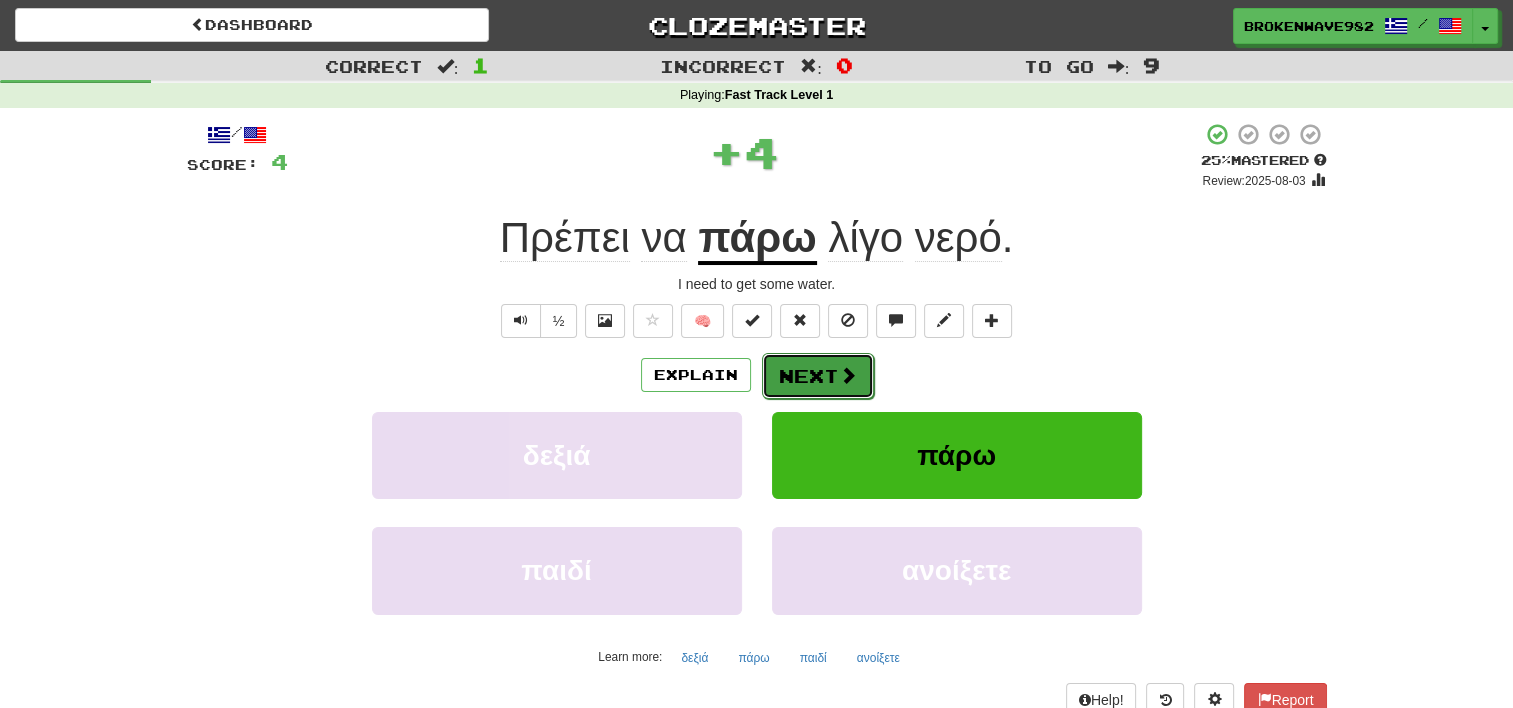 click on "Next" at bounding box center (818, 376) 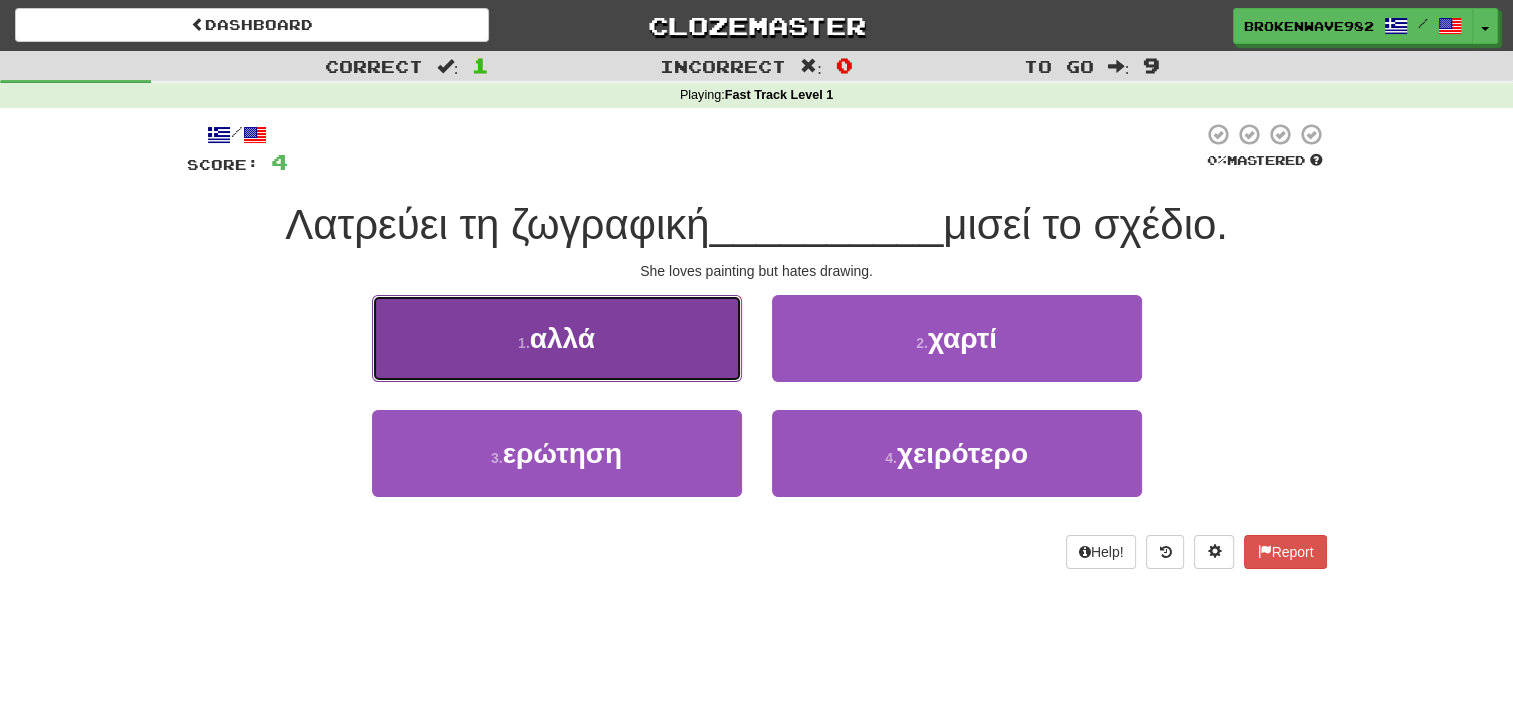 click on "αλλά" at bounding box center (562, 338) 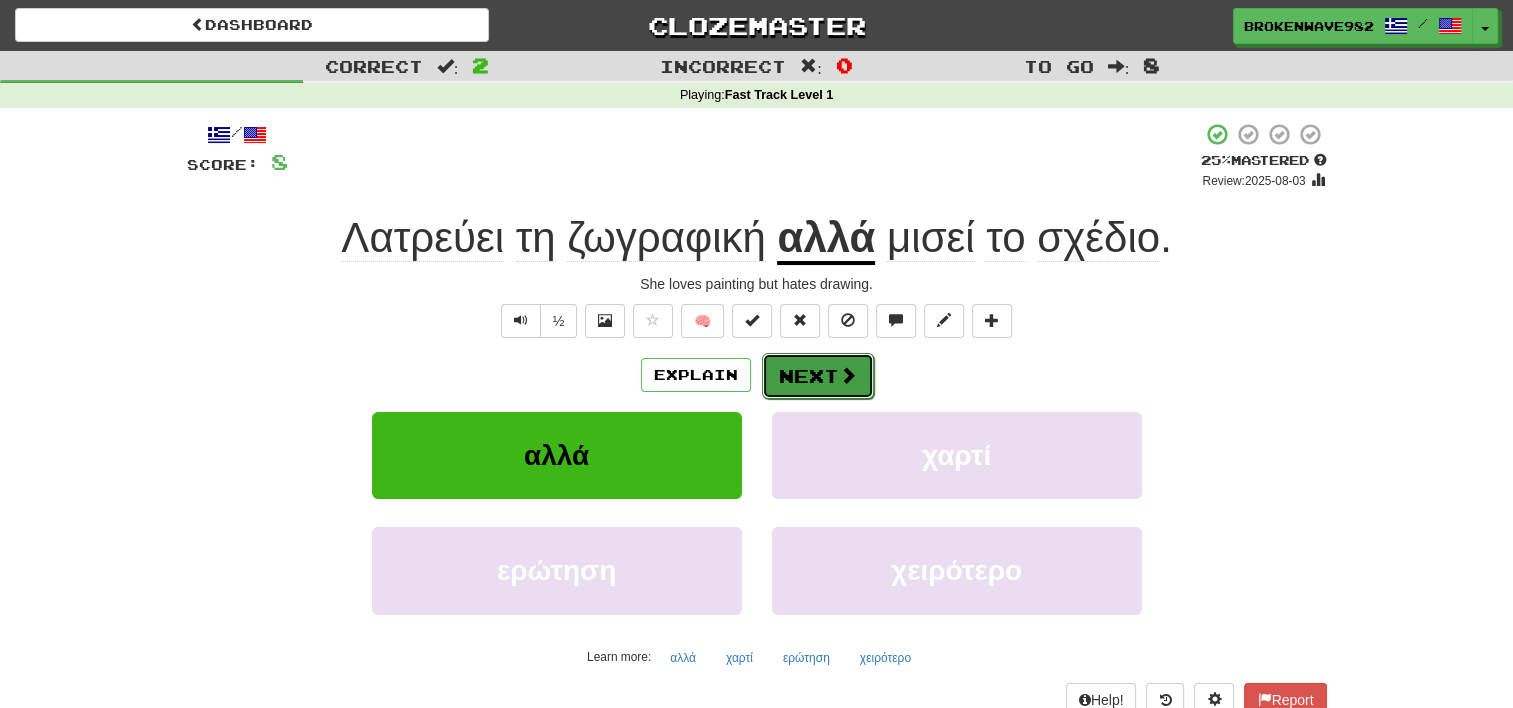 click at bounding box center (848, 375) 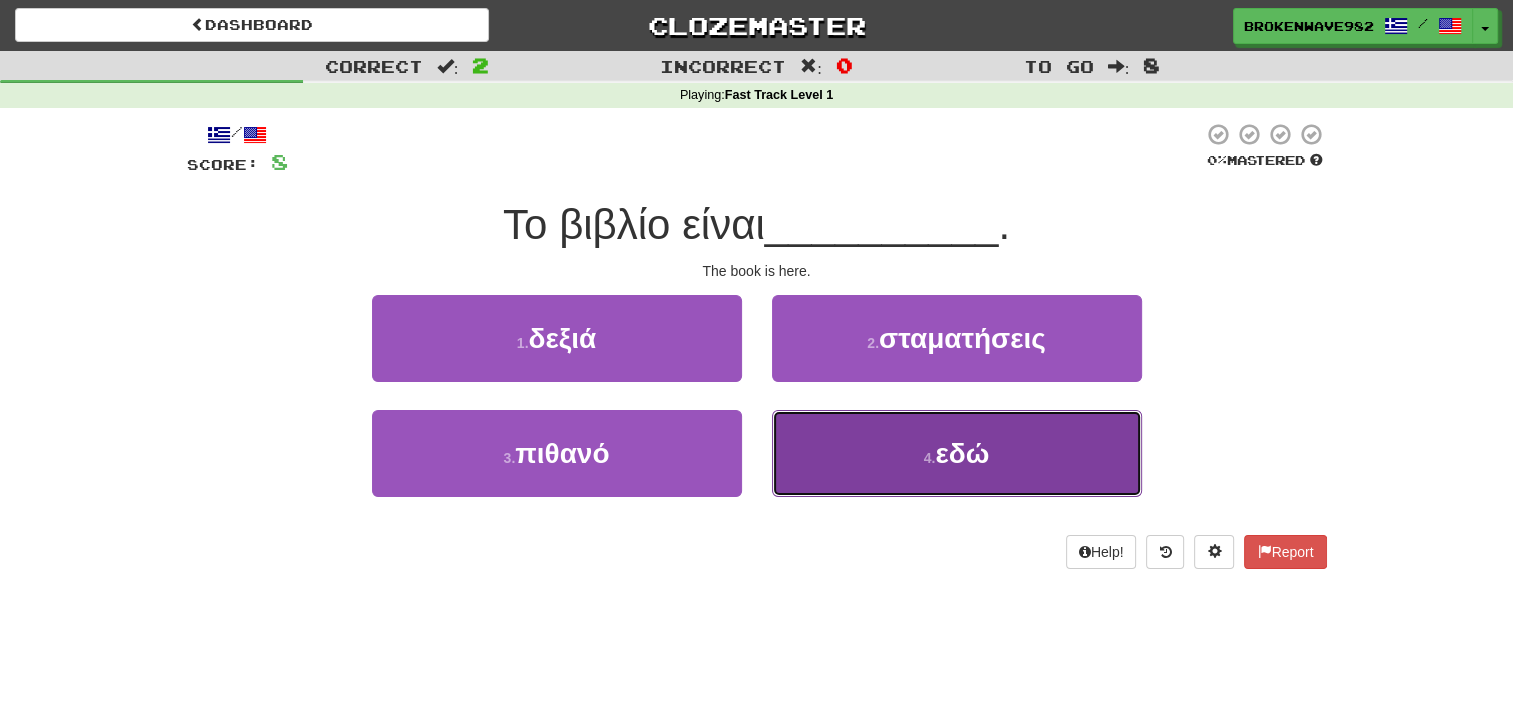 click on "4 .  εδώ" at bounding box center (957, 453) 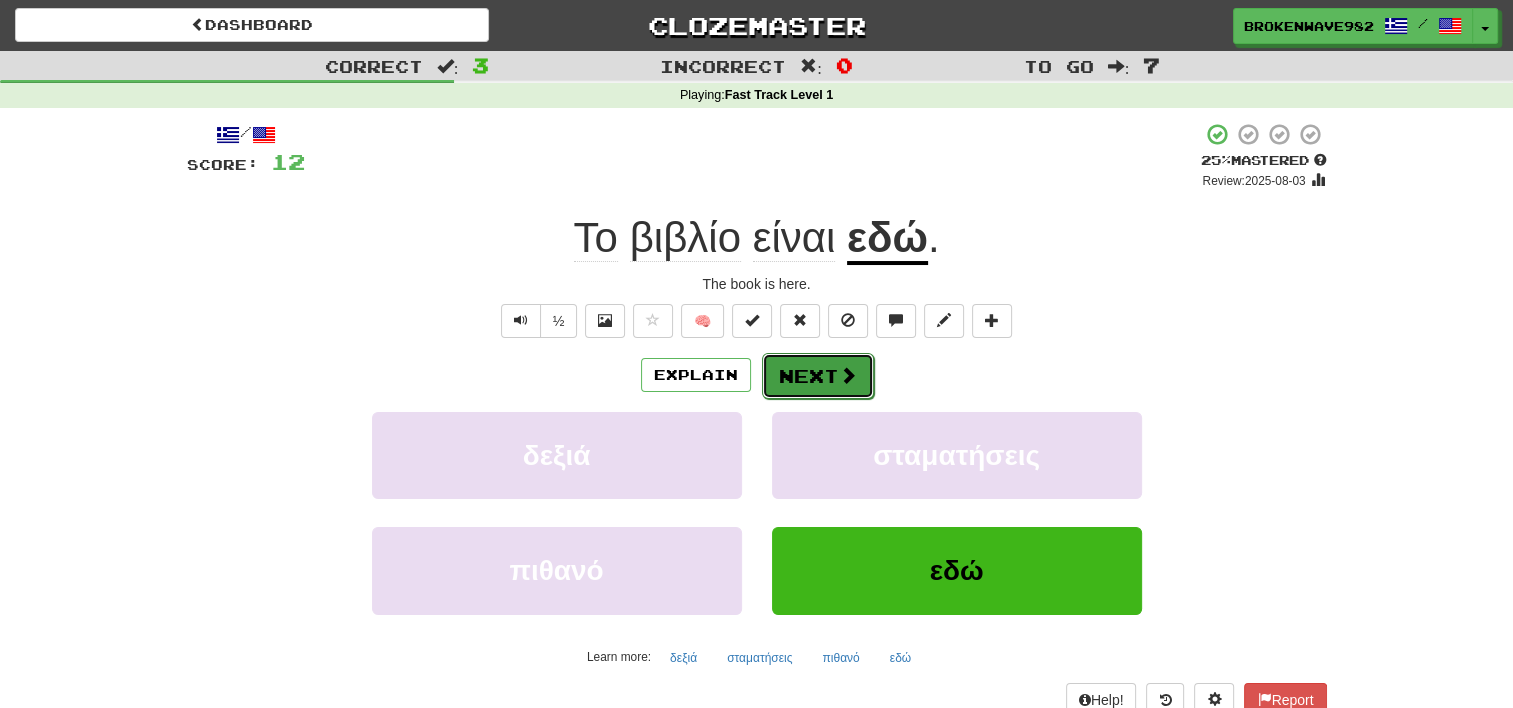 click on "Next" at bounding box center [818, 376] 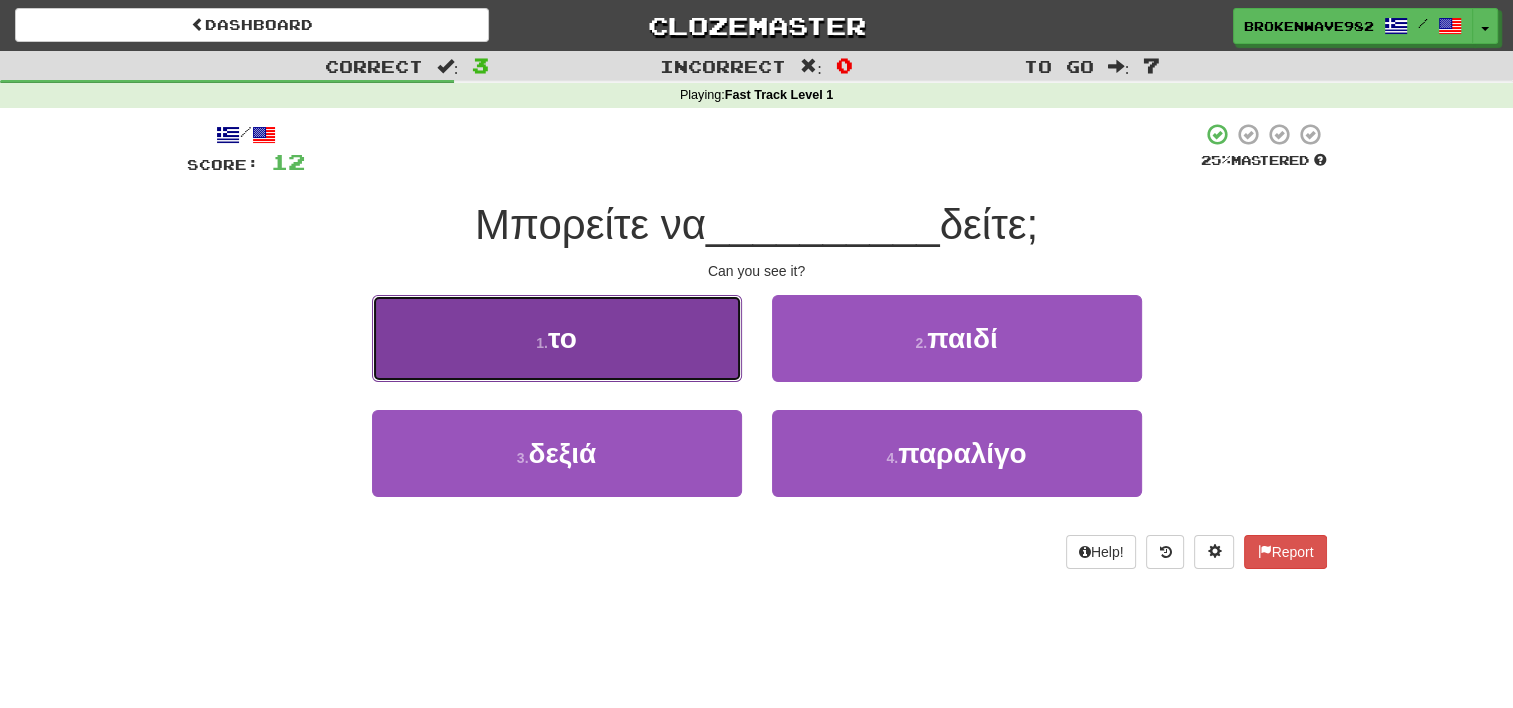 click on "1 .  το" at bounding box center (557, 338) 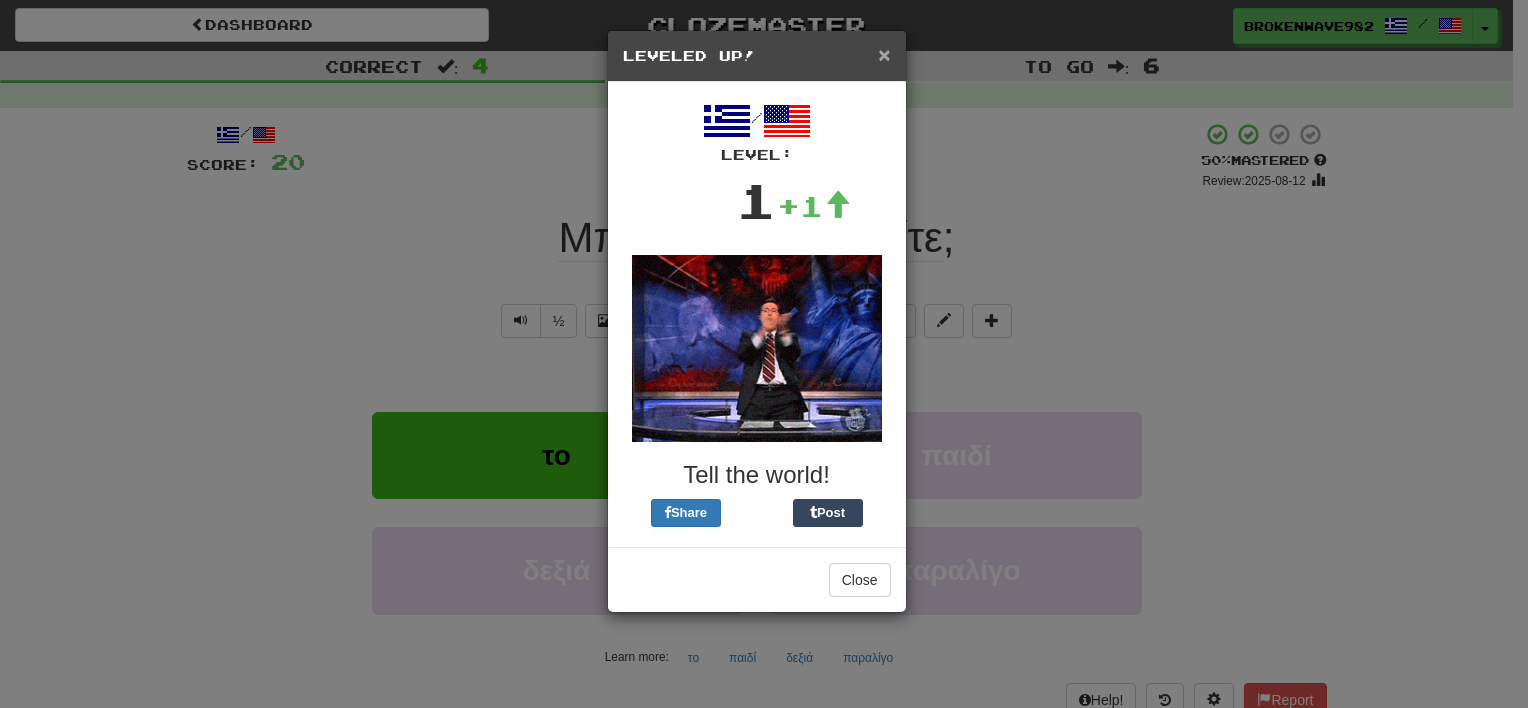 click on "×" at bounding box center (884, 54) 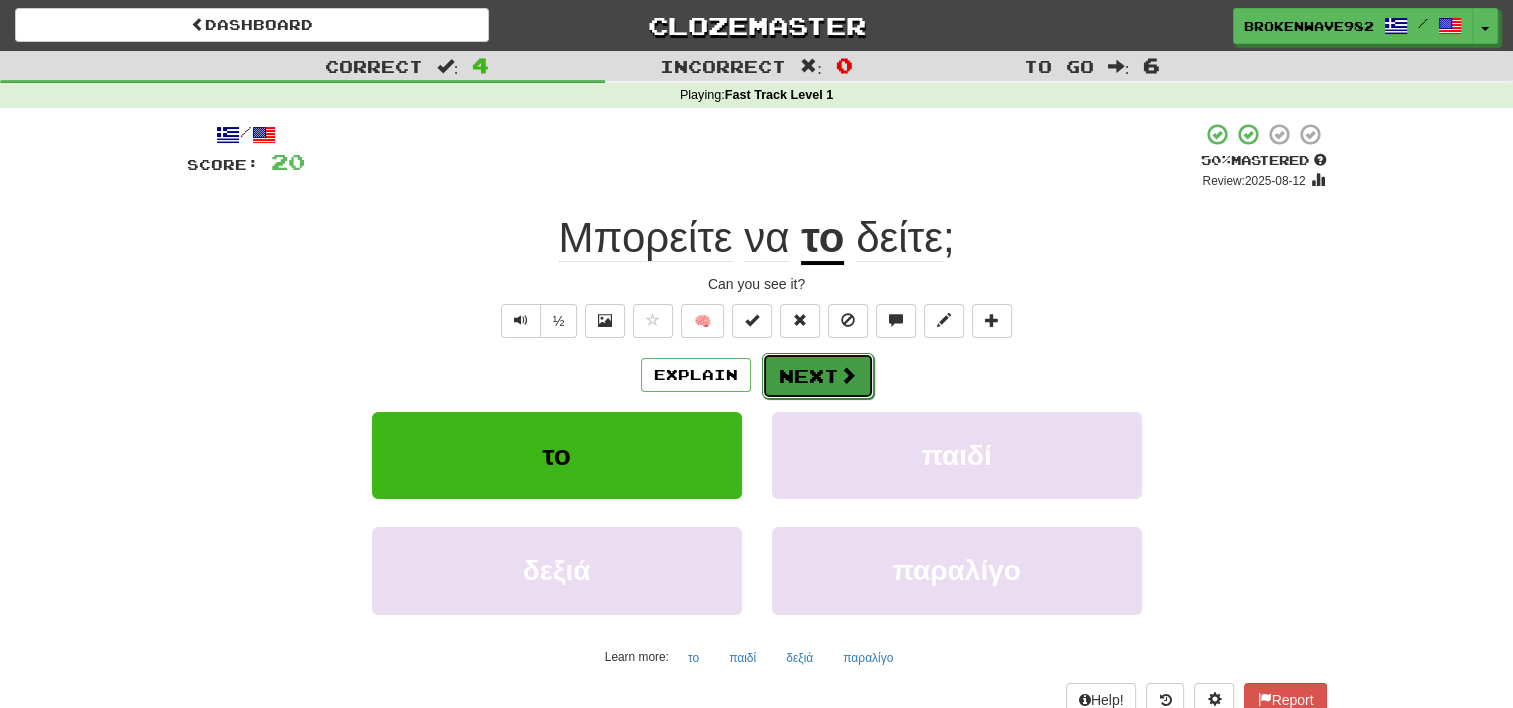 click on "Next" at bounding box center [818, 376] 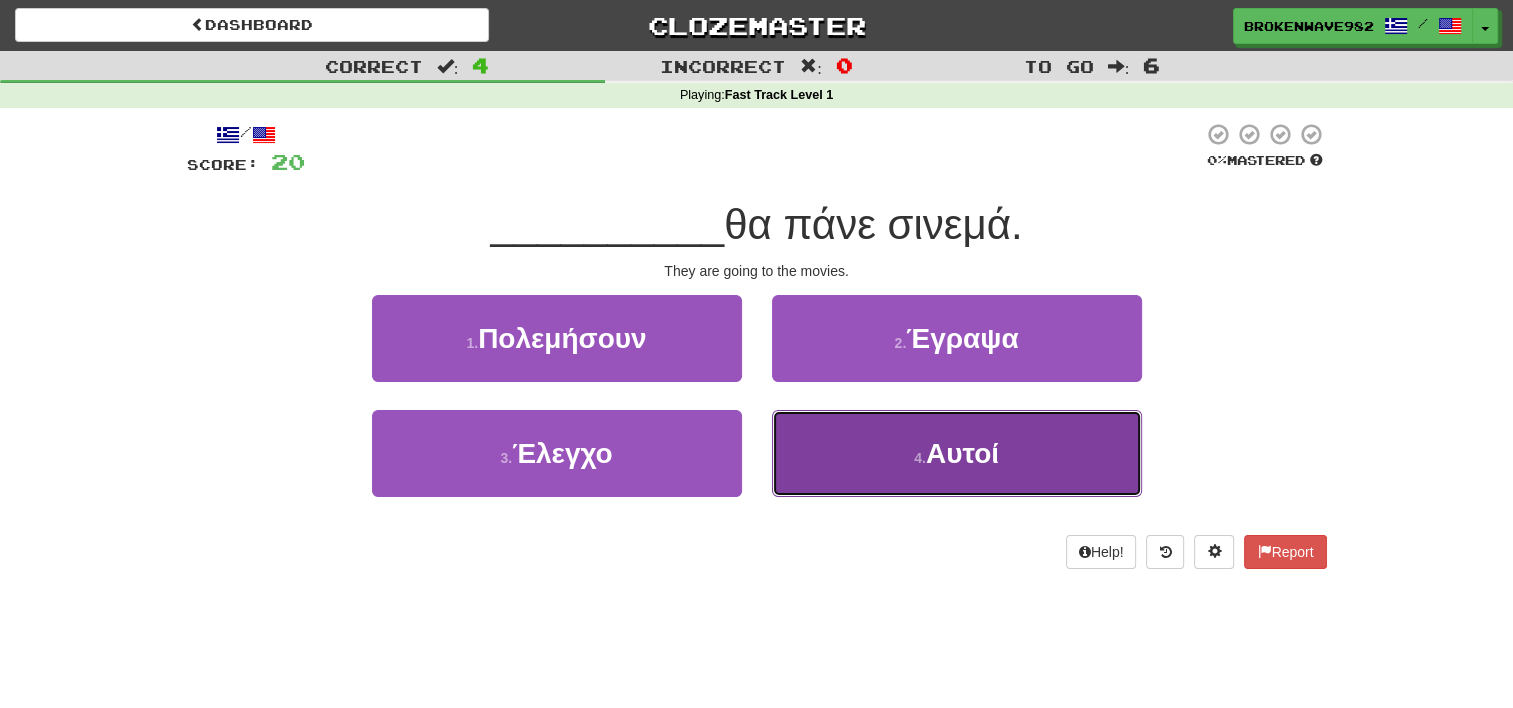 click on "4 .  Αυτοί" at bounding box center [957, 453] 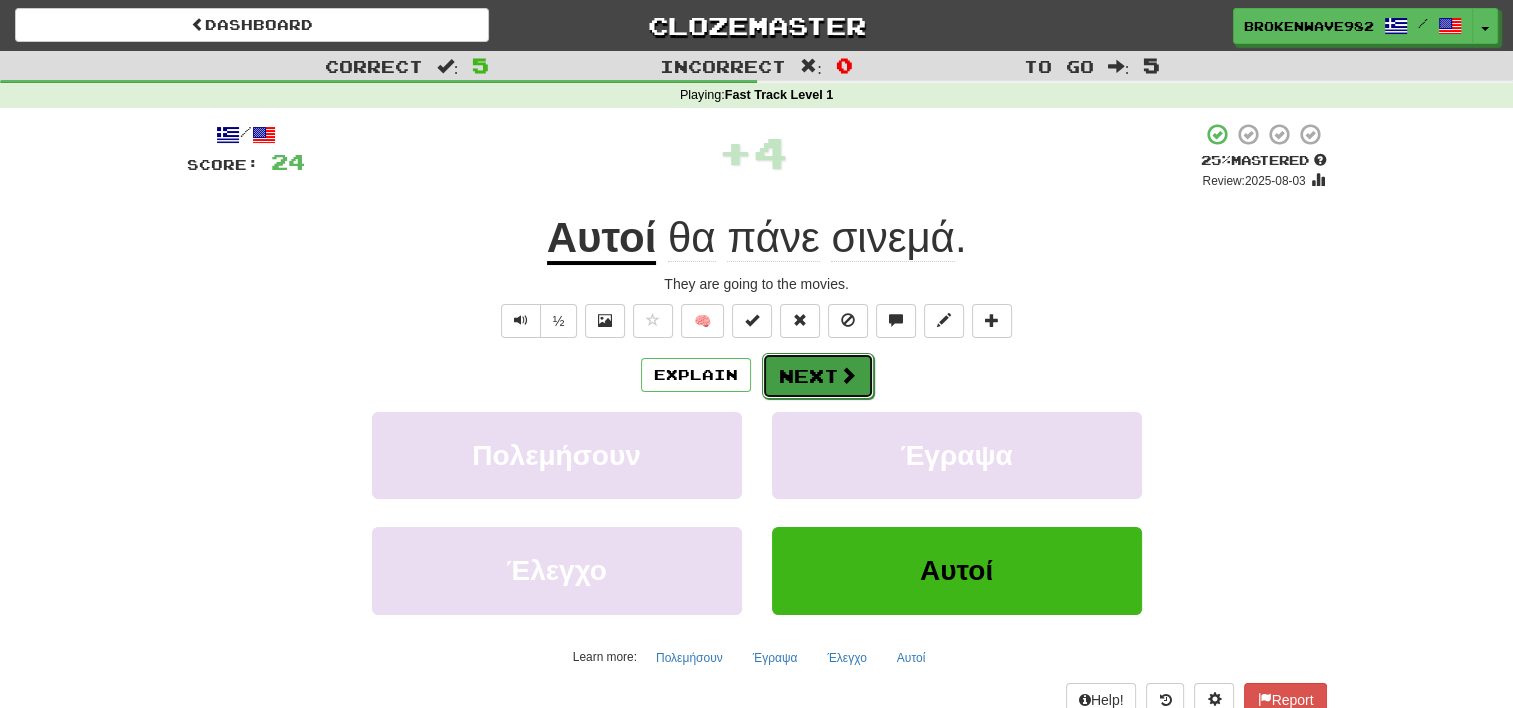 click on "Next" at bounding box center (818, 376) 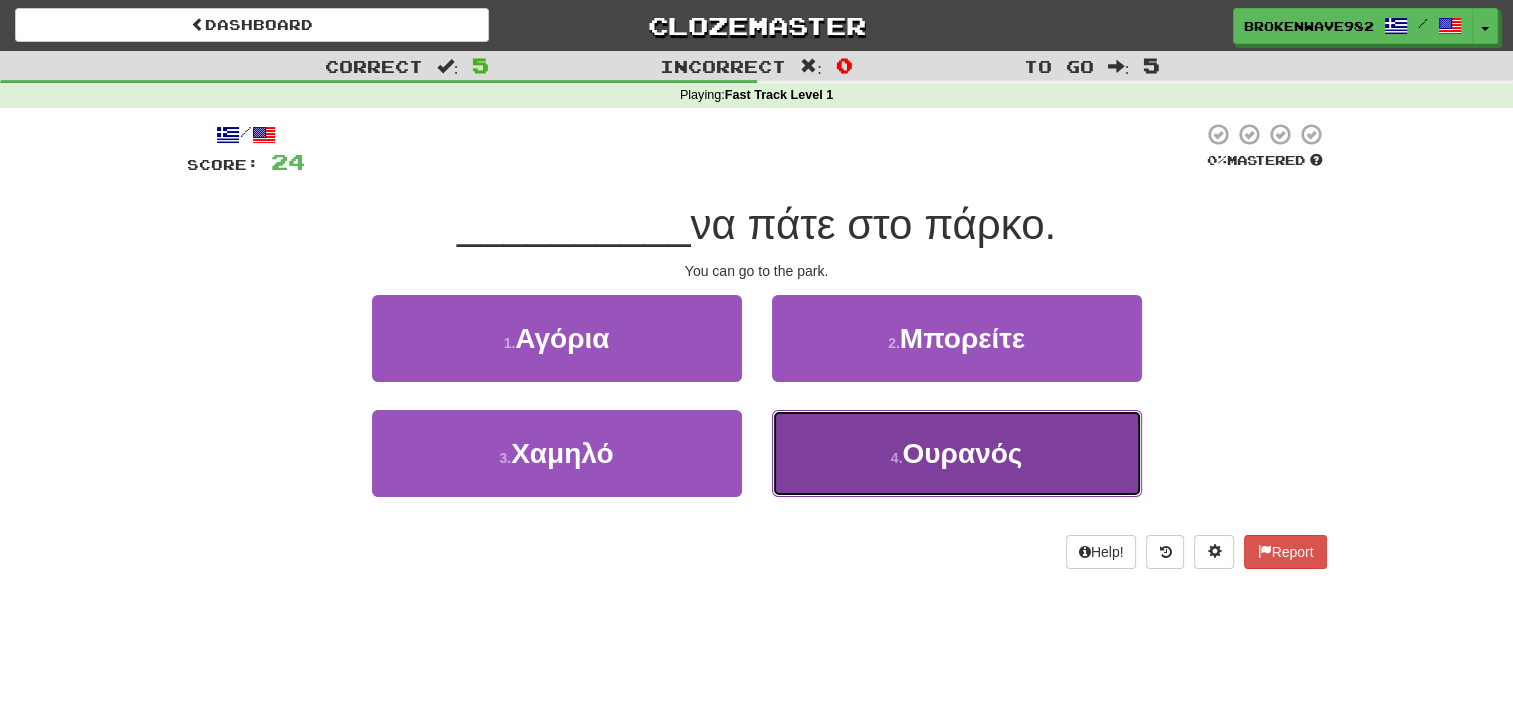 click on "4 .  Ουρανός" at bounding box center [957, 453] 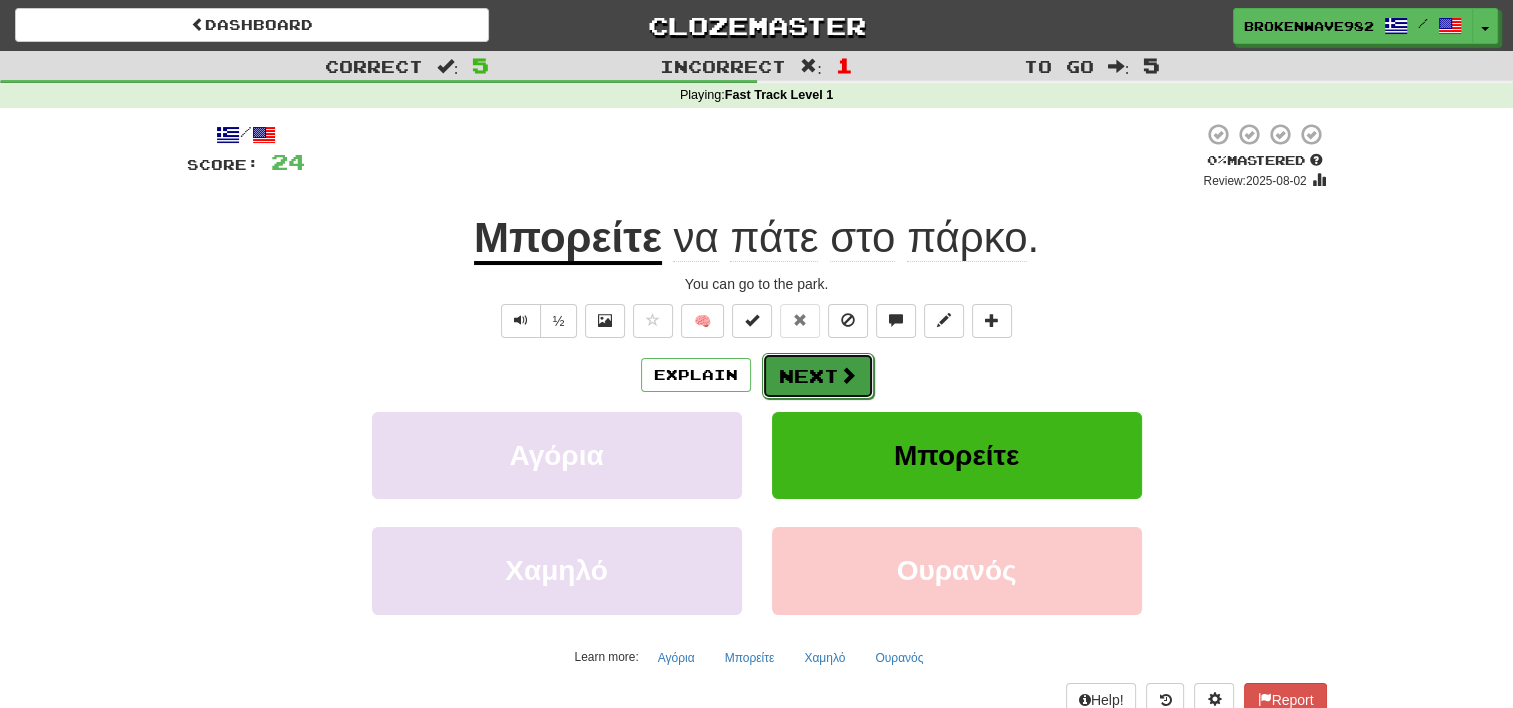 click at bounding box center [848, 375] 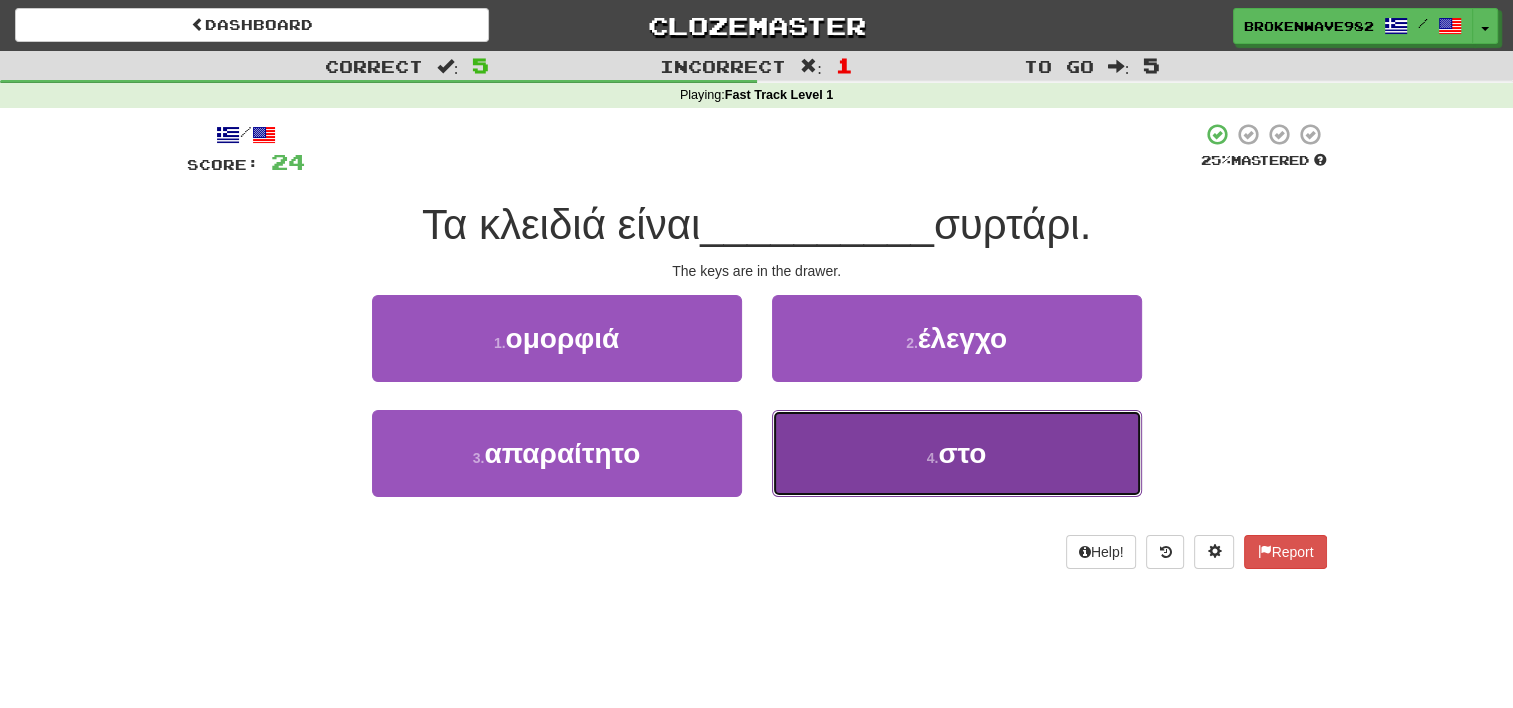 click on "4 .  στο" at bounding box center (957, 453) 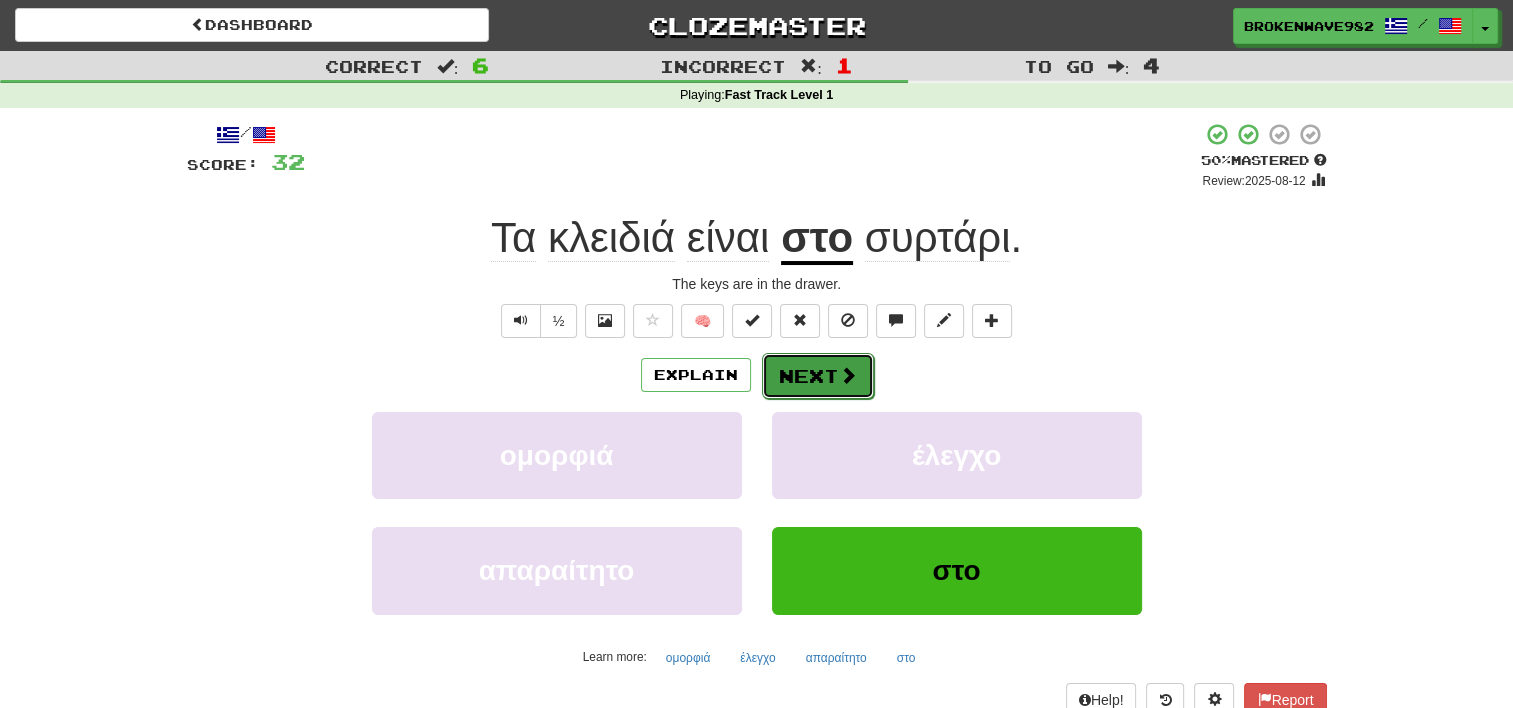 click on "Next" at bounding box center (818, 376) 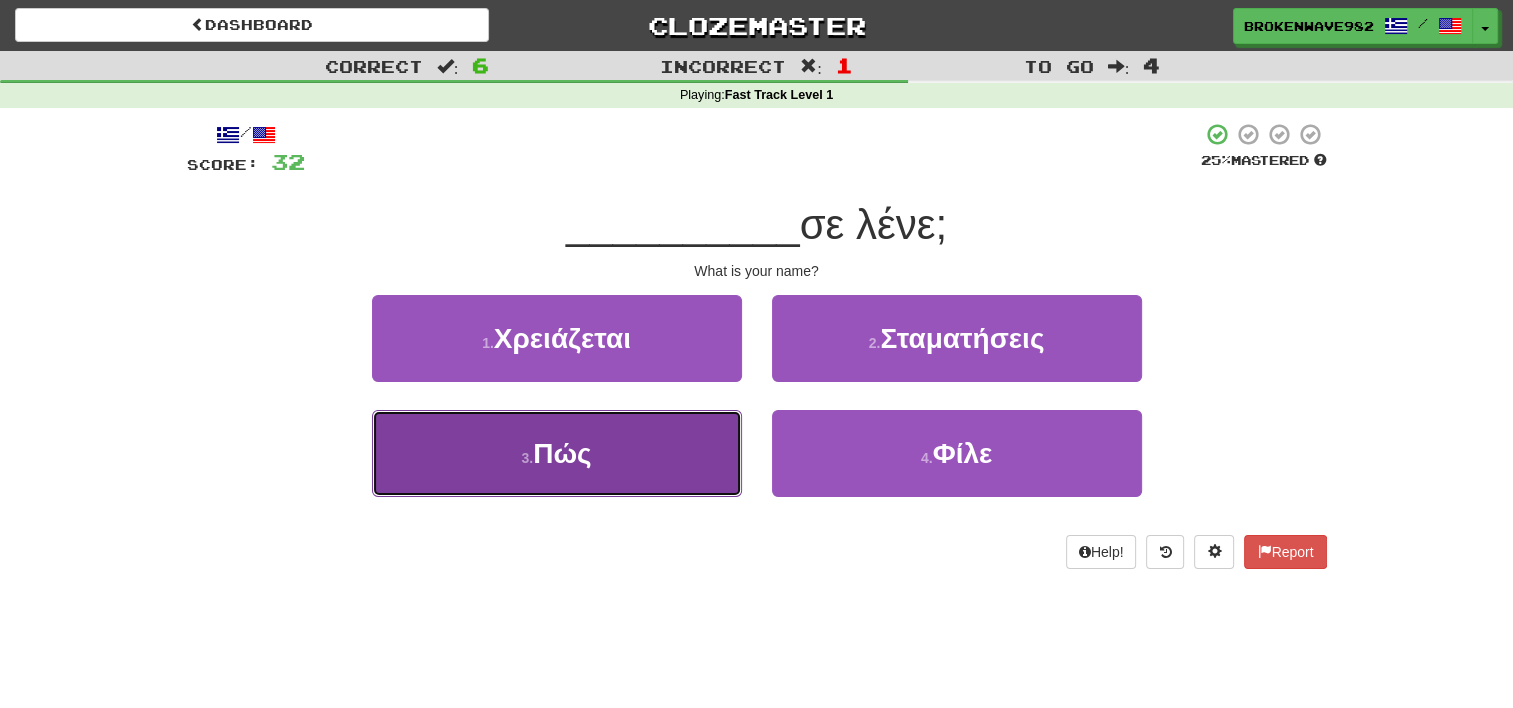click on "3 .  Πώς" at bounding box center [557, 453] 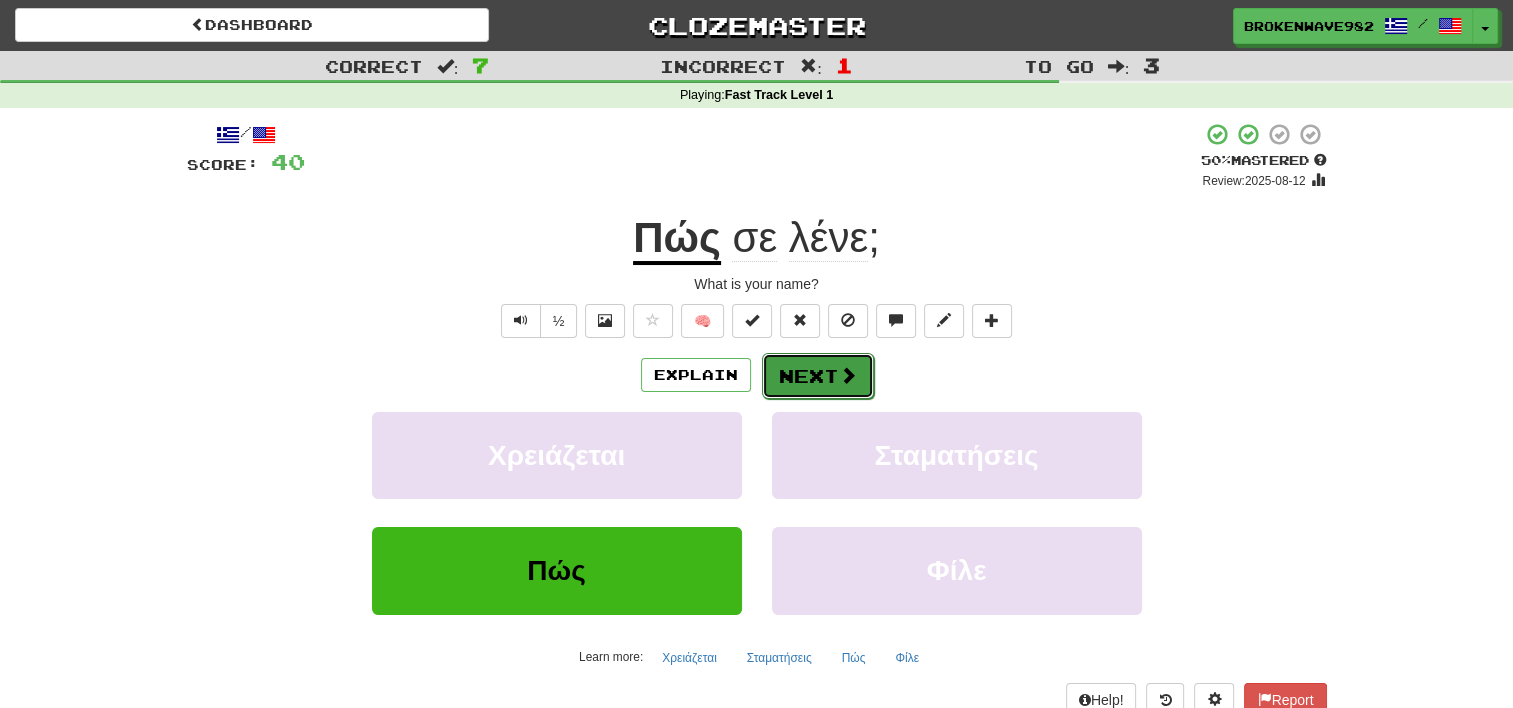 click on "Next" at bounding box center (818, 376) 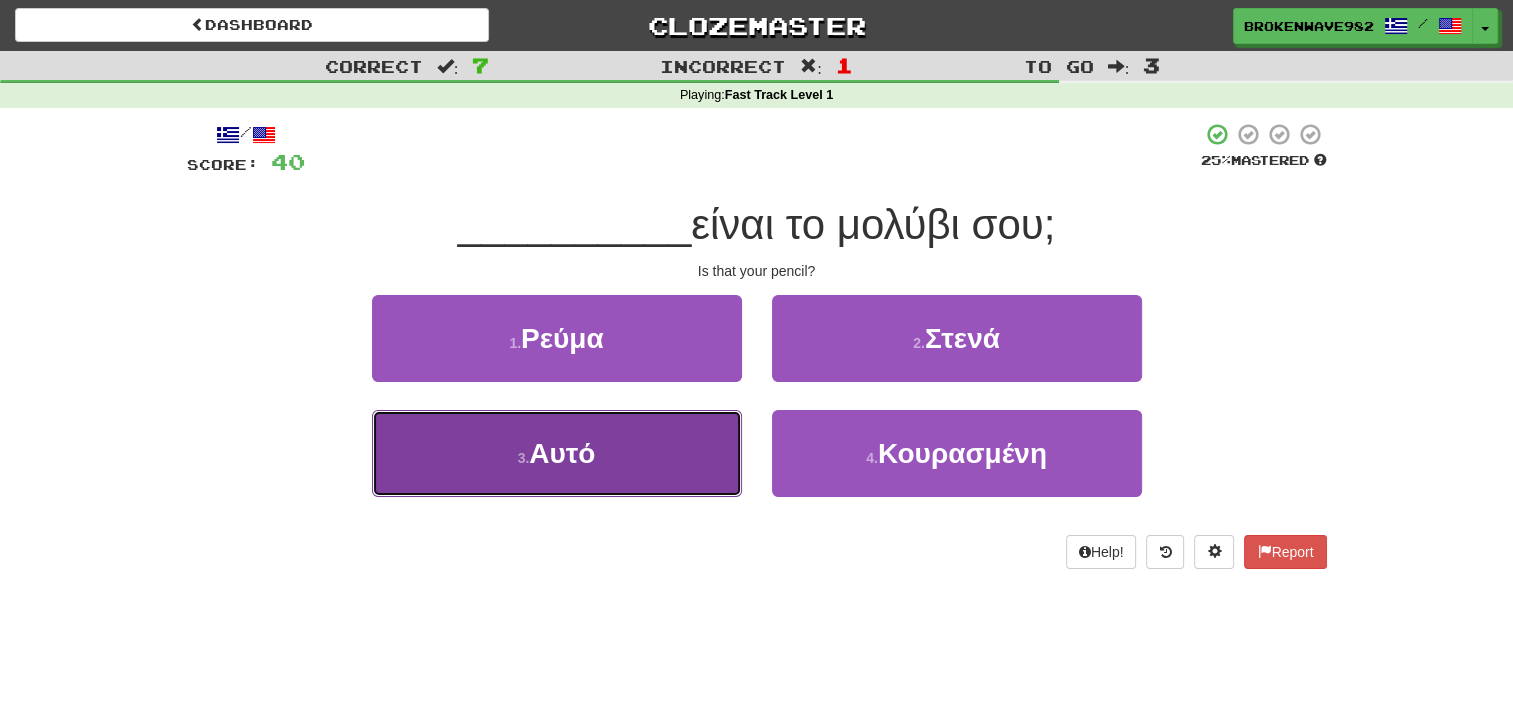 click on "3 .  Αυτό" at bounding box center (557, 453) 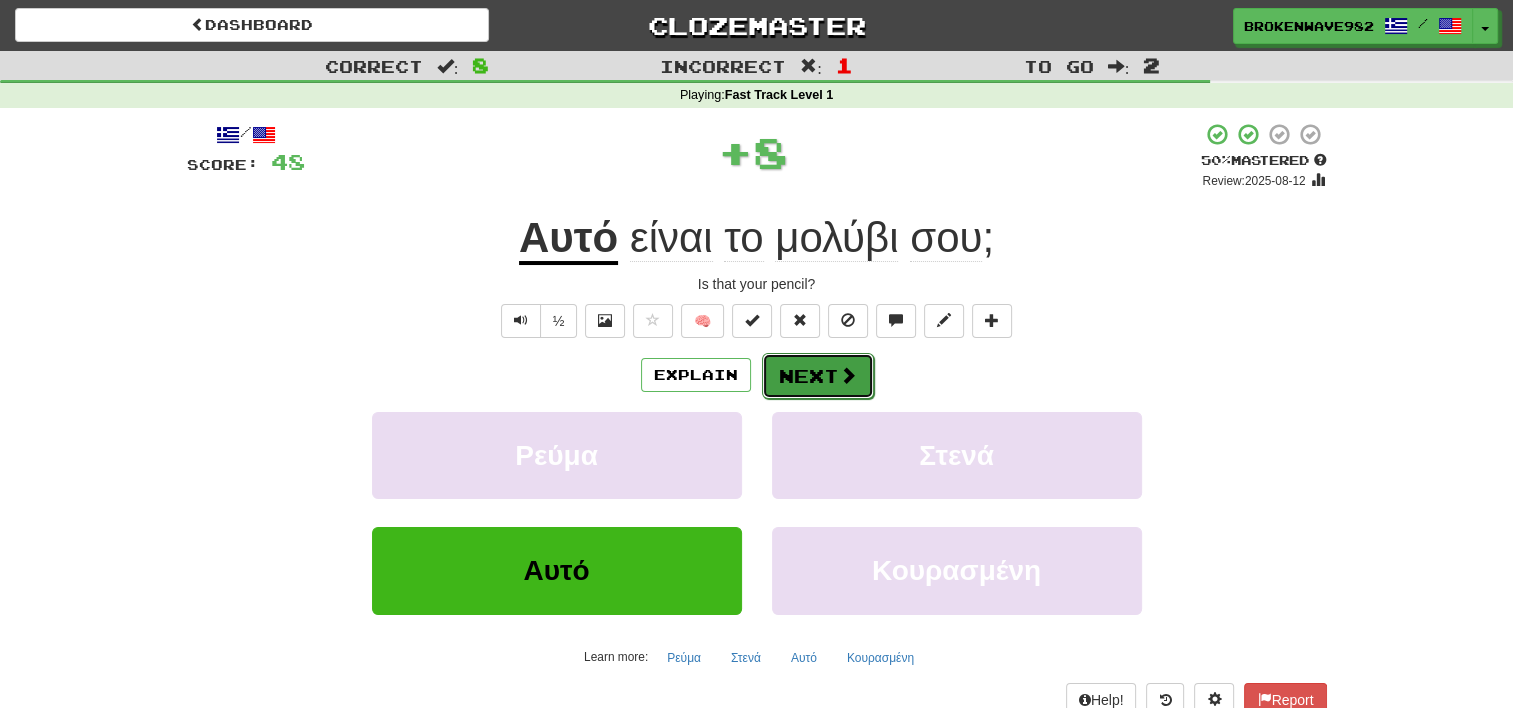 click on "Next" at bounding box center [818, 376] 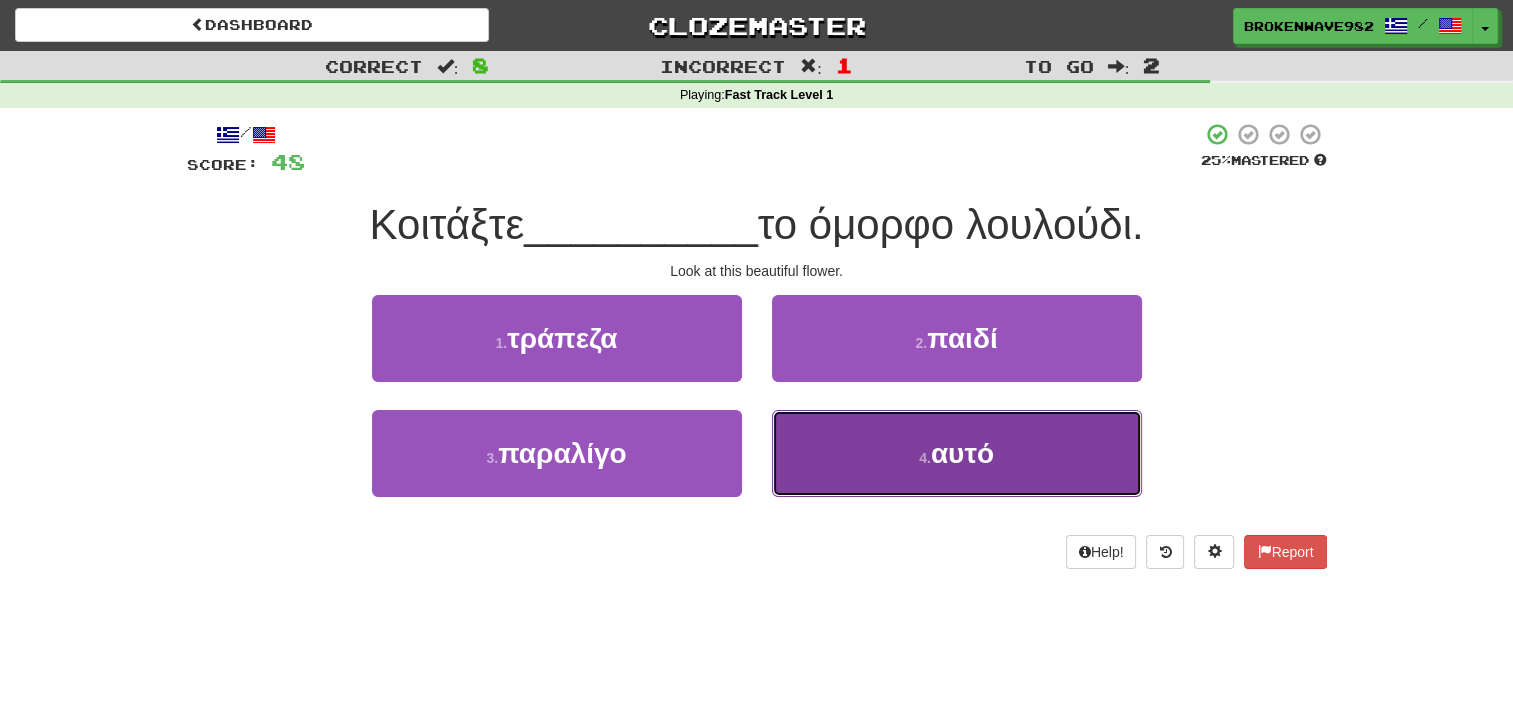 click on "4 .  αυτό" at bounding box center [957, 453] 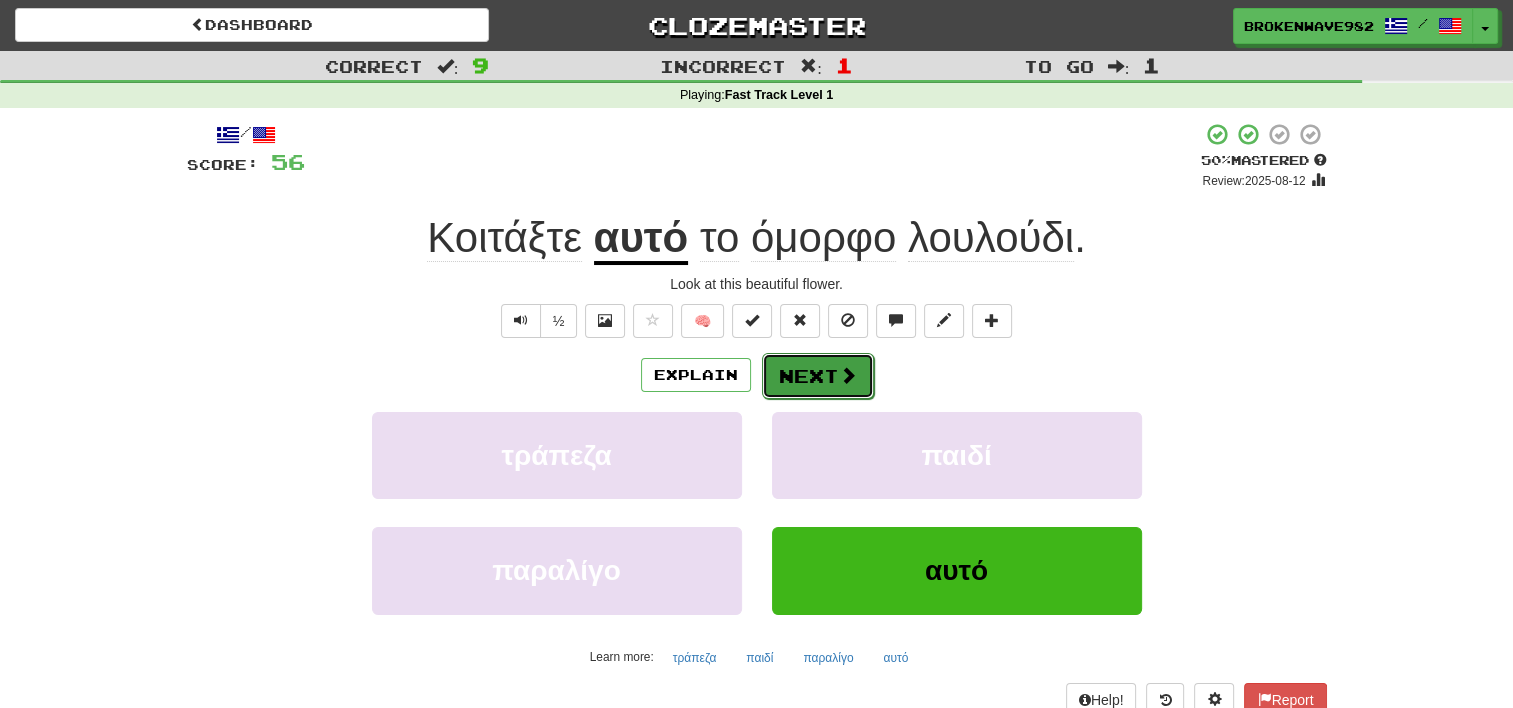 click at bounding box center (848, 375) 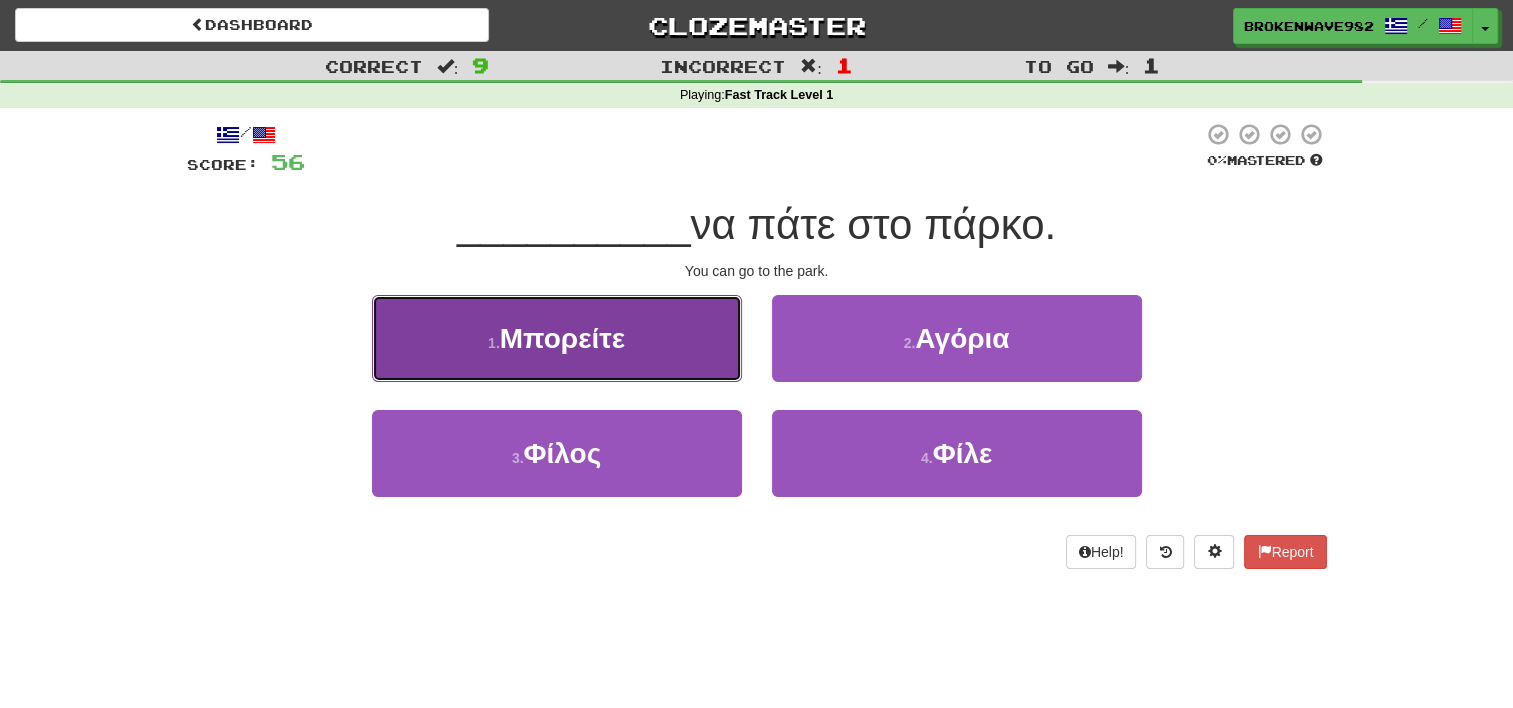 click on "1 .  Μπορείτε" at bounding box center (557, 338) 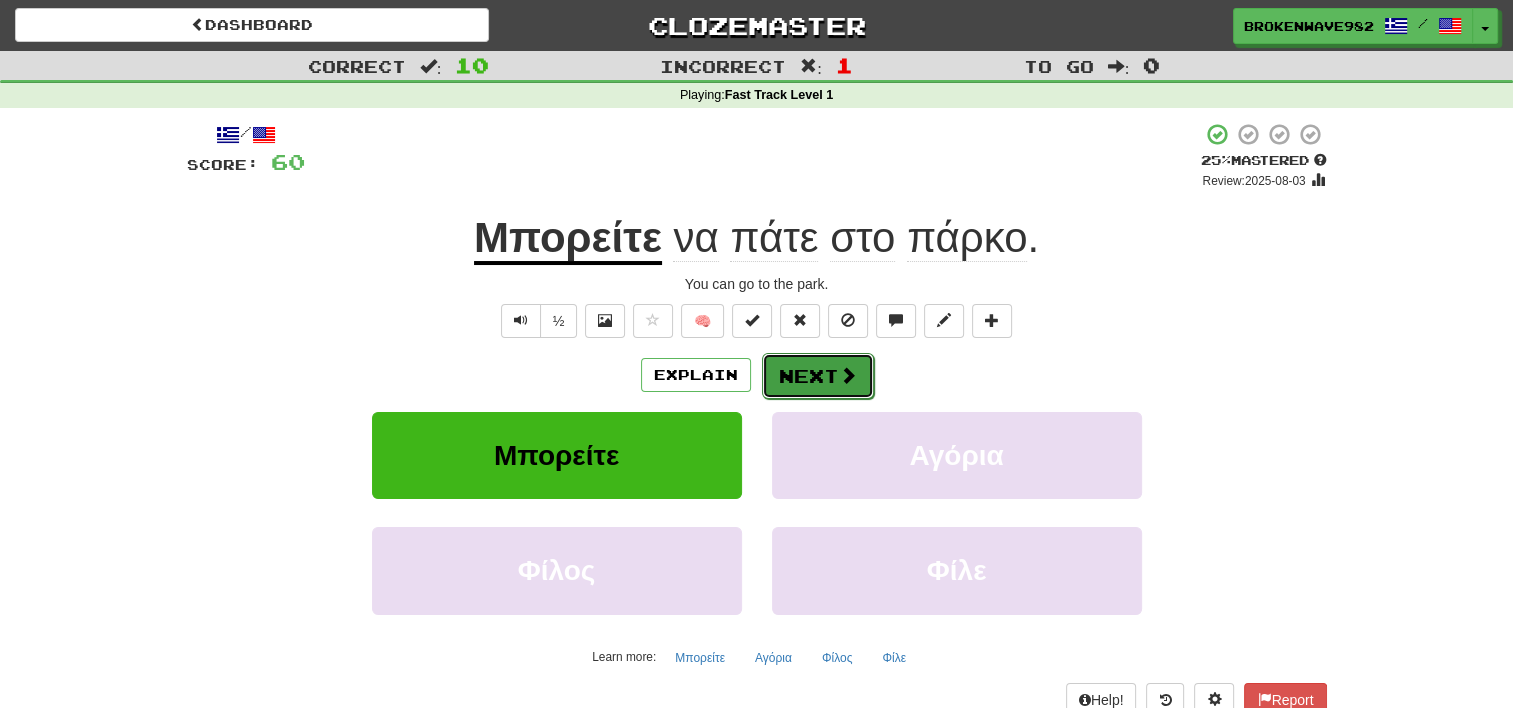 click on "Next" at bounding box center [818, 376] 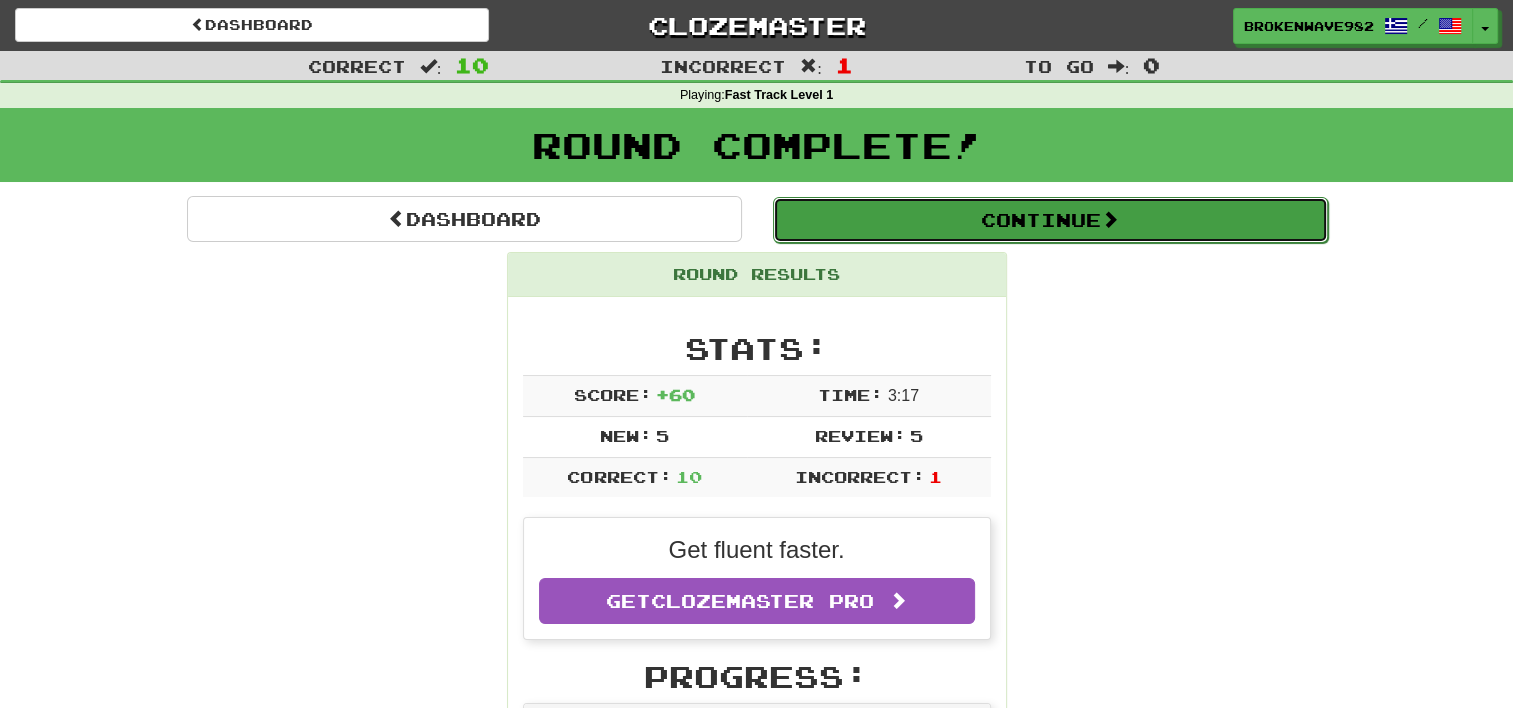 click on "Continue" at bounding box center (1050, 220) 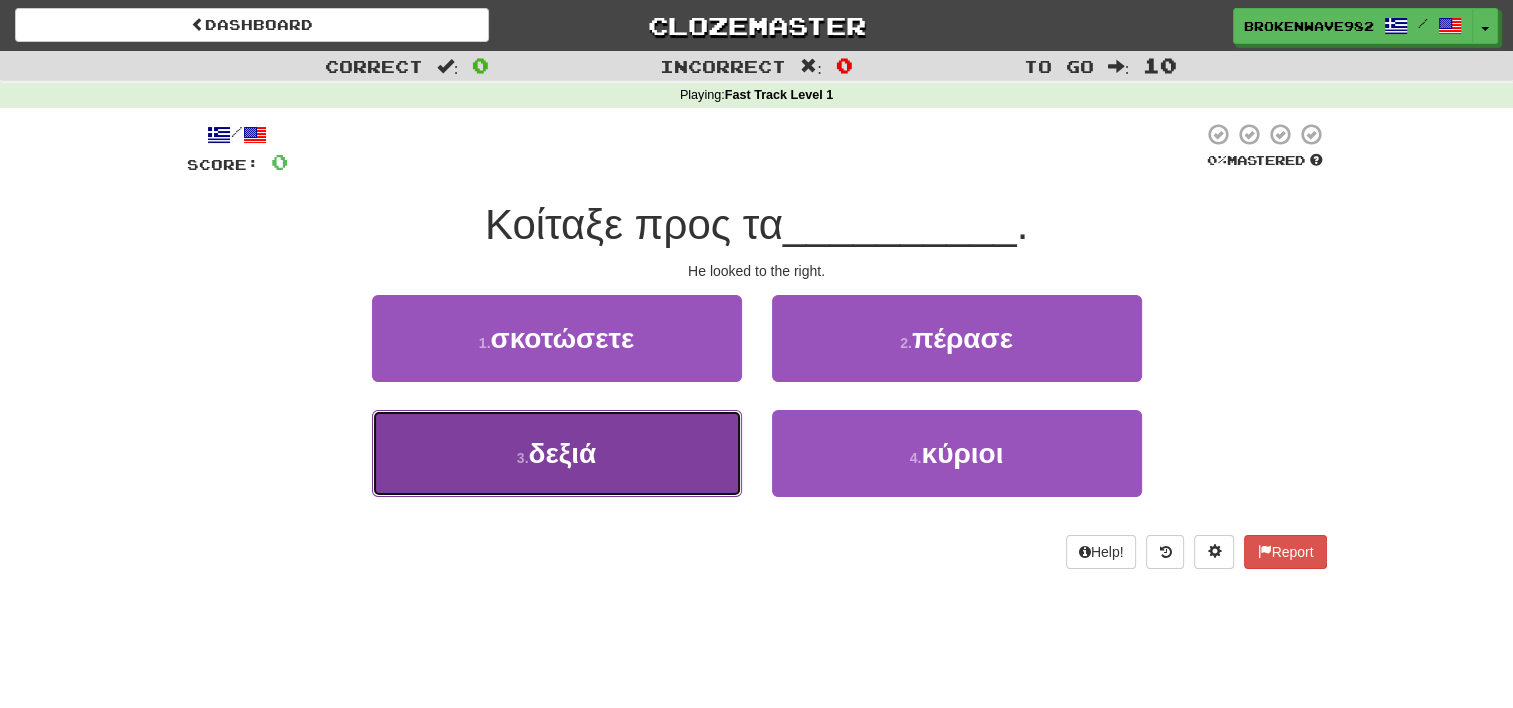 click on "3 .  δεξιά" at bounding box center [557, 453] 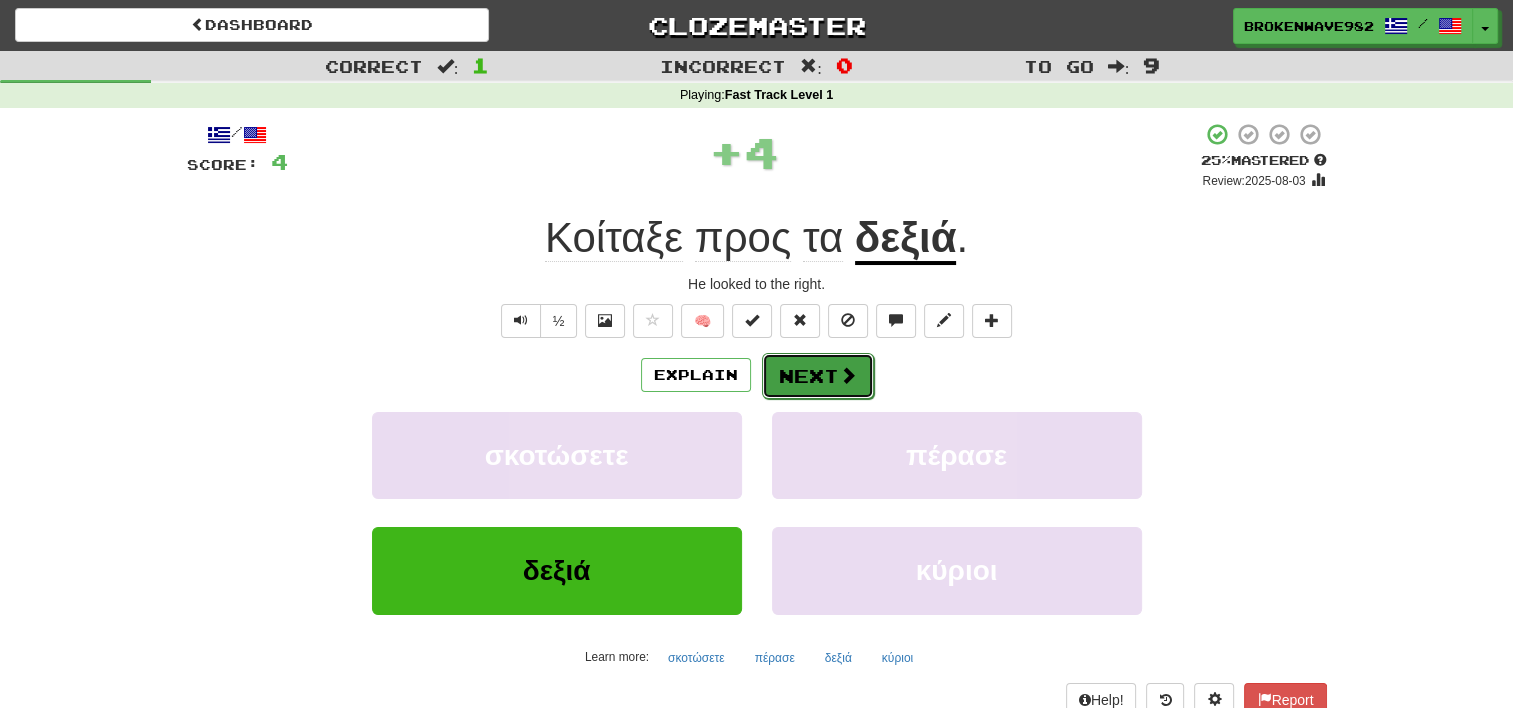 click at bounding box center (848, 375) 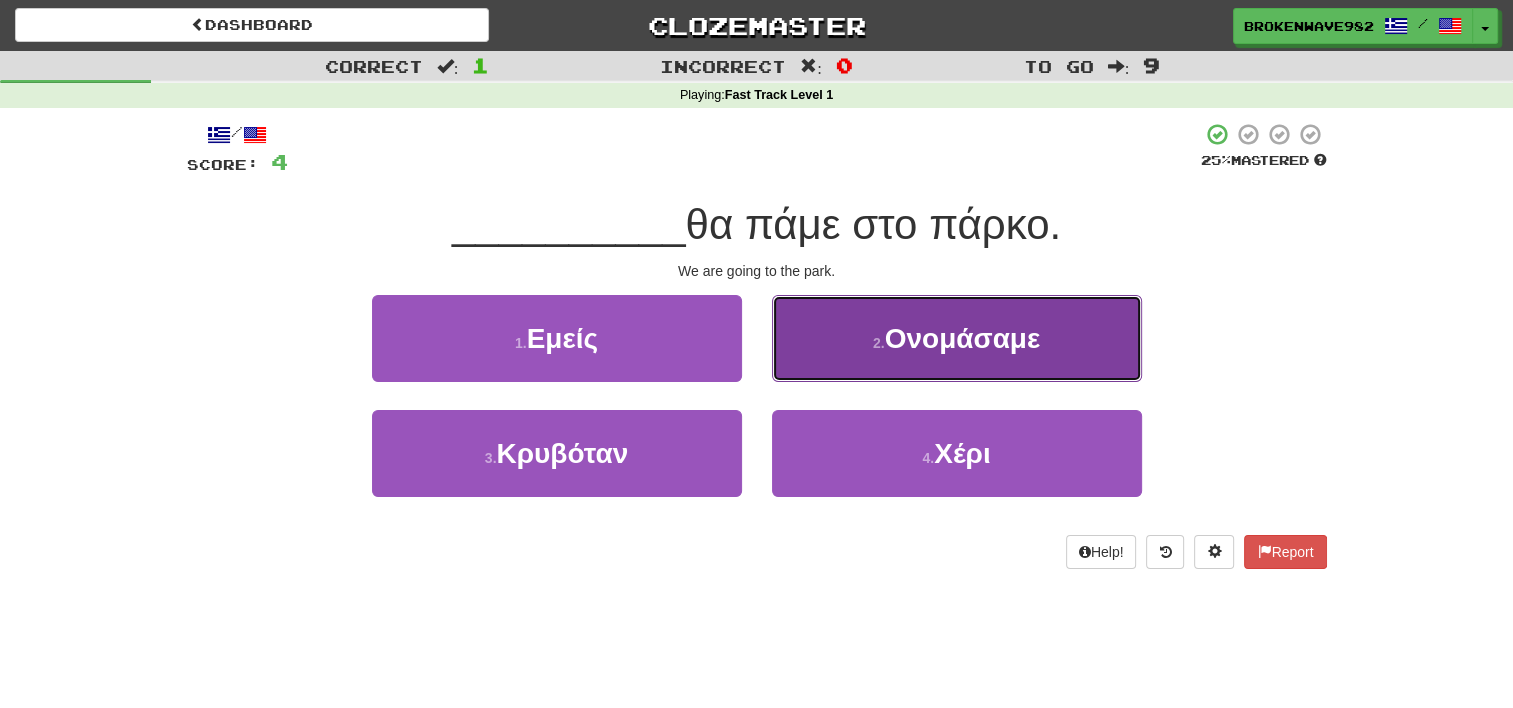 click on "2 .  Ονομάσαμε" at bounding box center [957, 338] 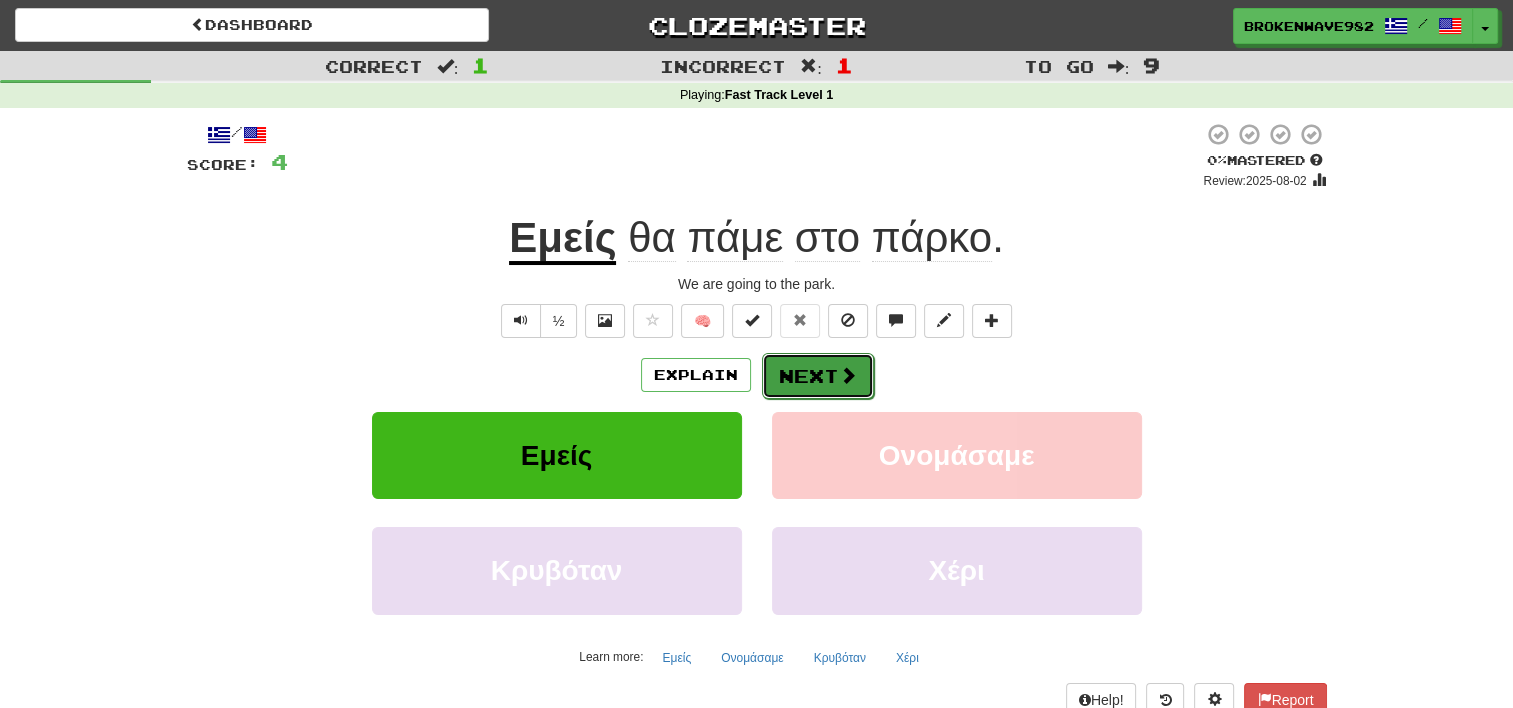 click on "Next" at bounding box center [818, 376] 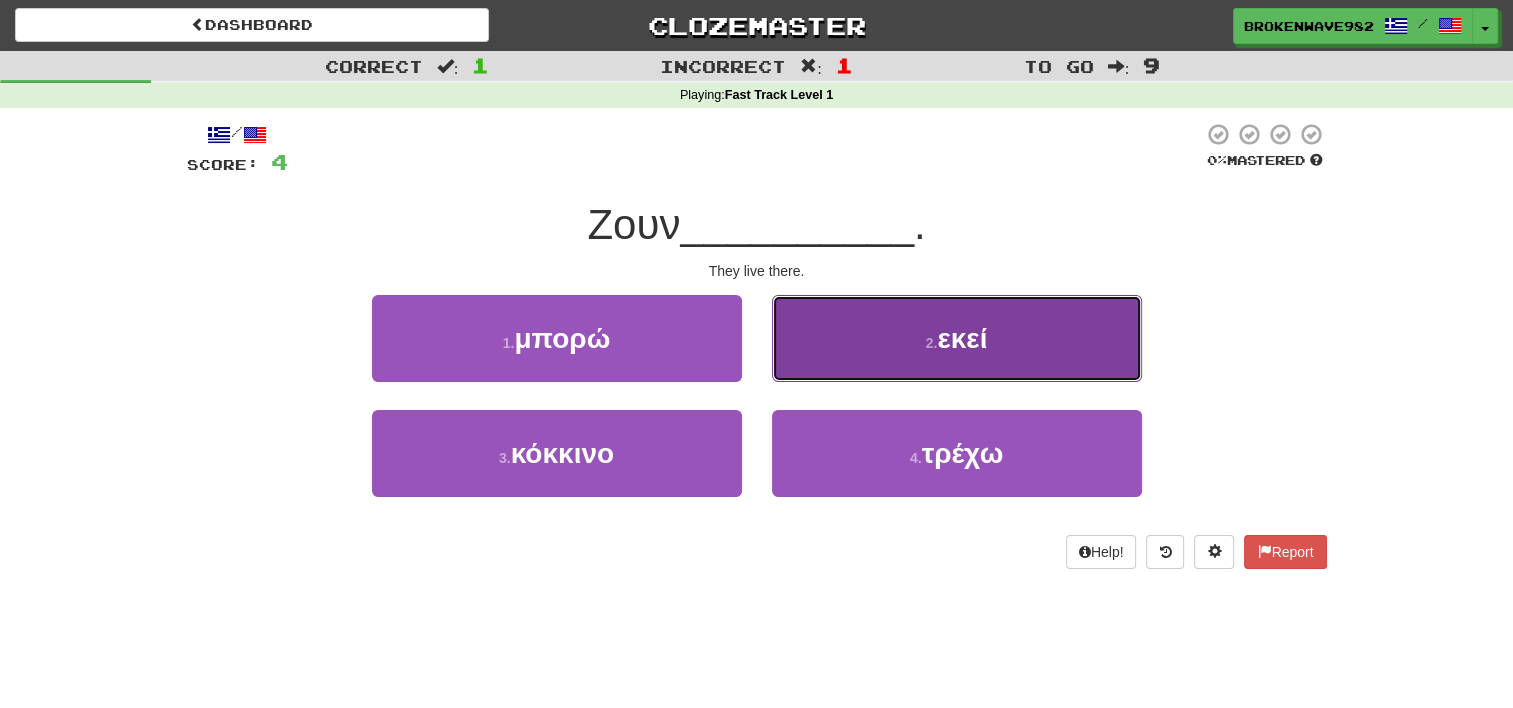 click on "2 .  εκεί" at bounding box center (957, 338) 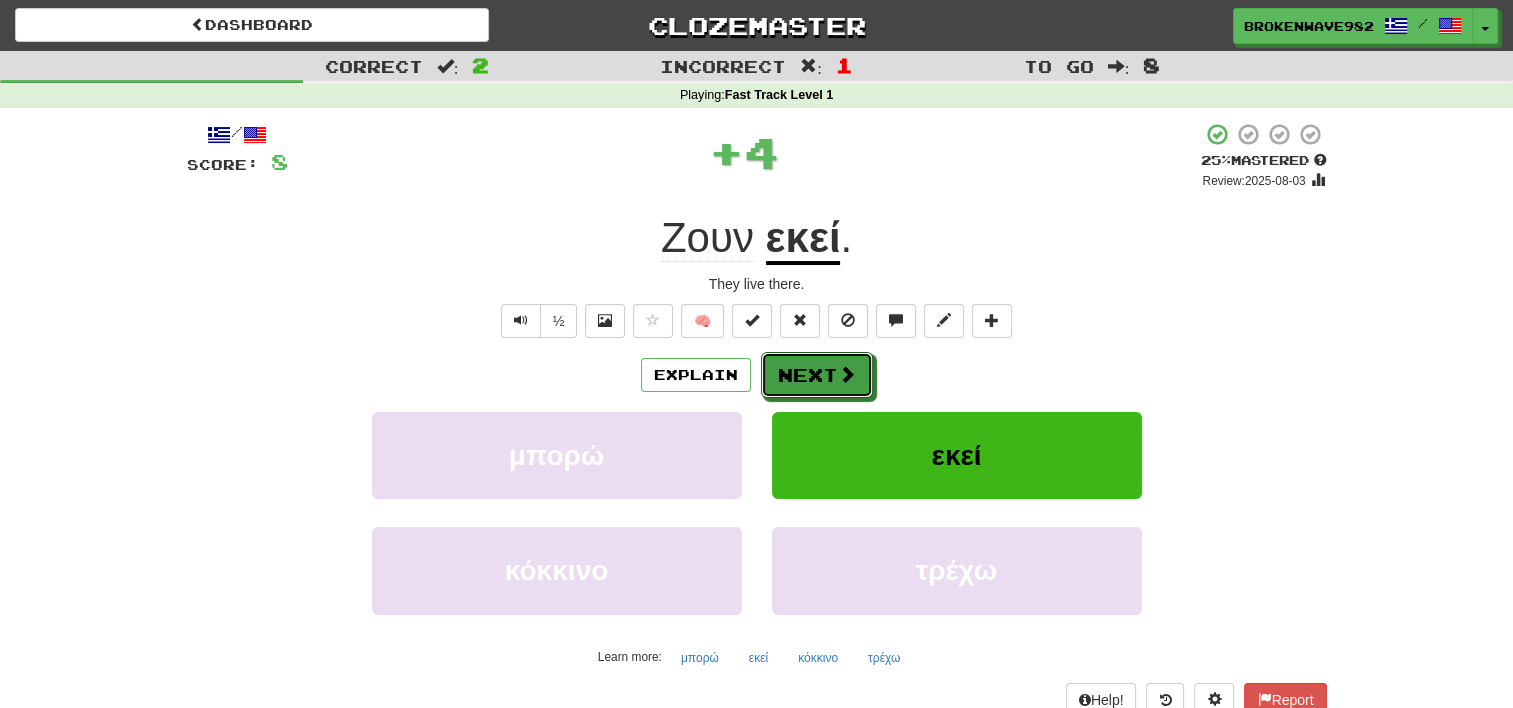 click on "Next" at bounding box center (817, 375) 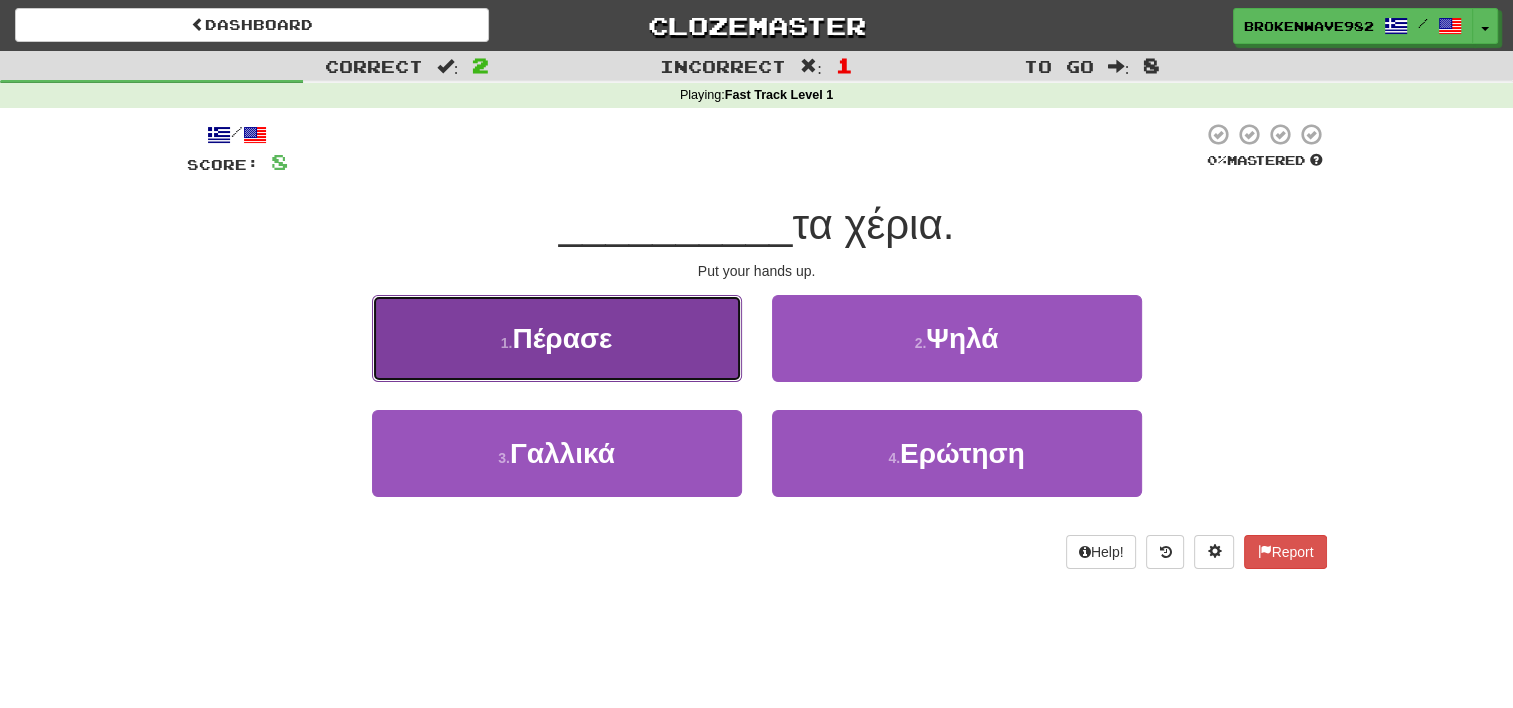 click on "1 .  Πέρασε" at bounding box center [557, 338] 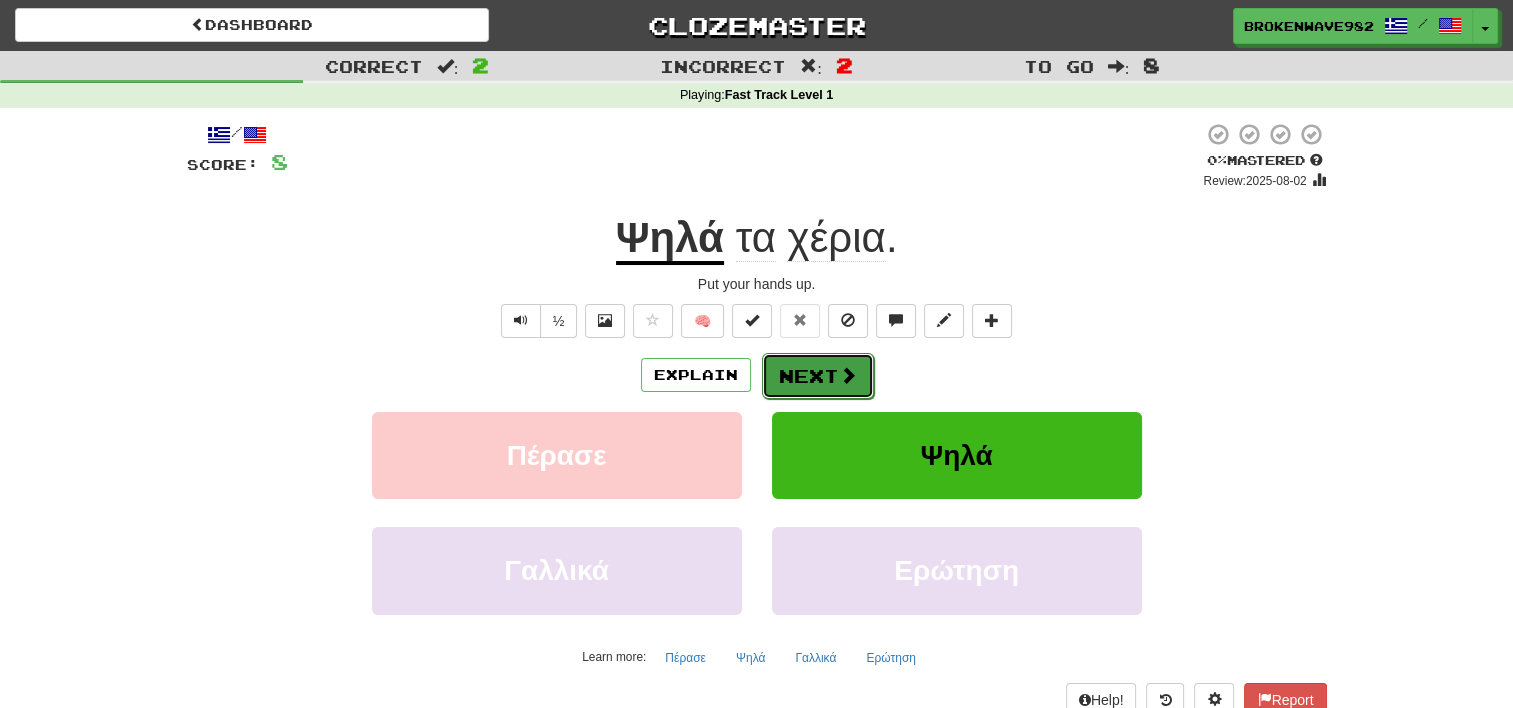 click on "Next" at bounding box center [818, 376] 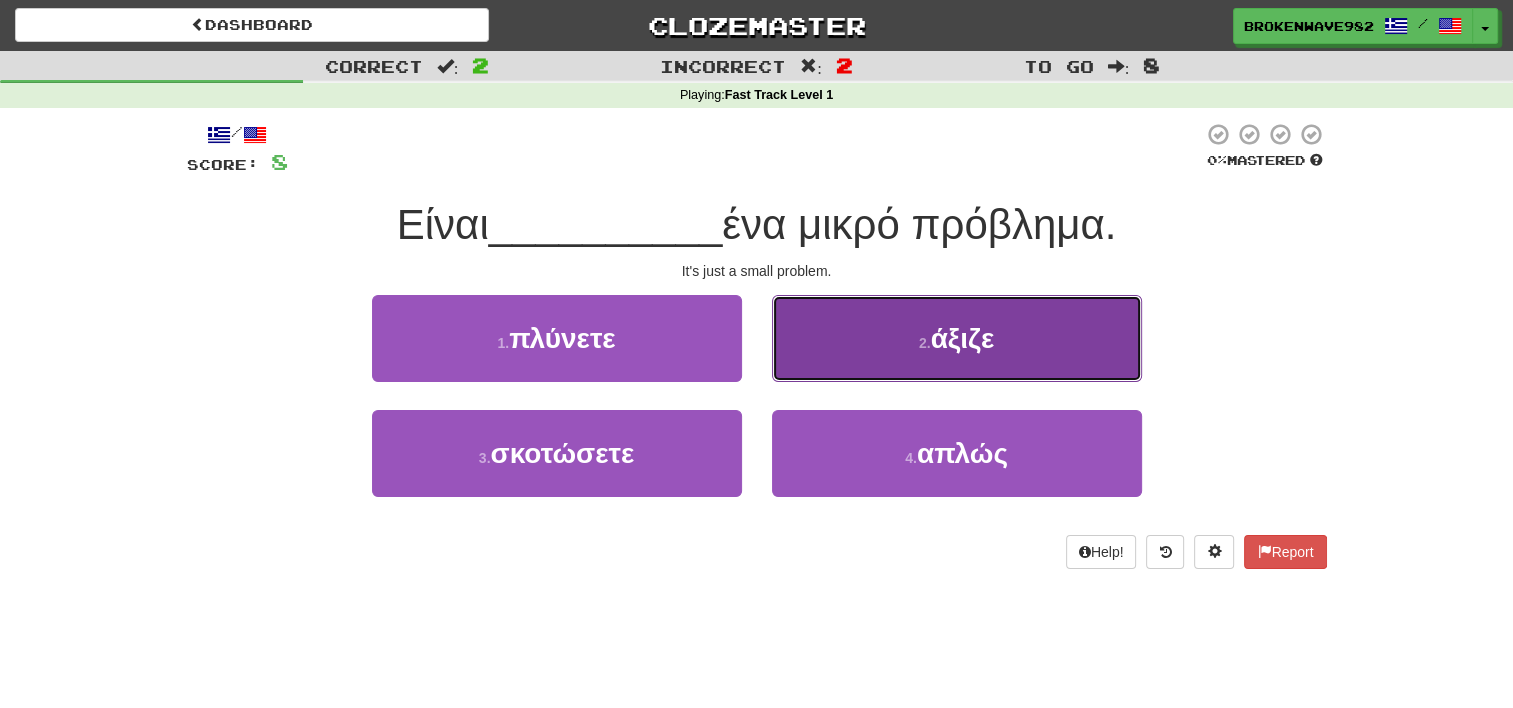 click on "2 .  άξιζε" at bounding box center [957, 338] 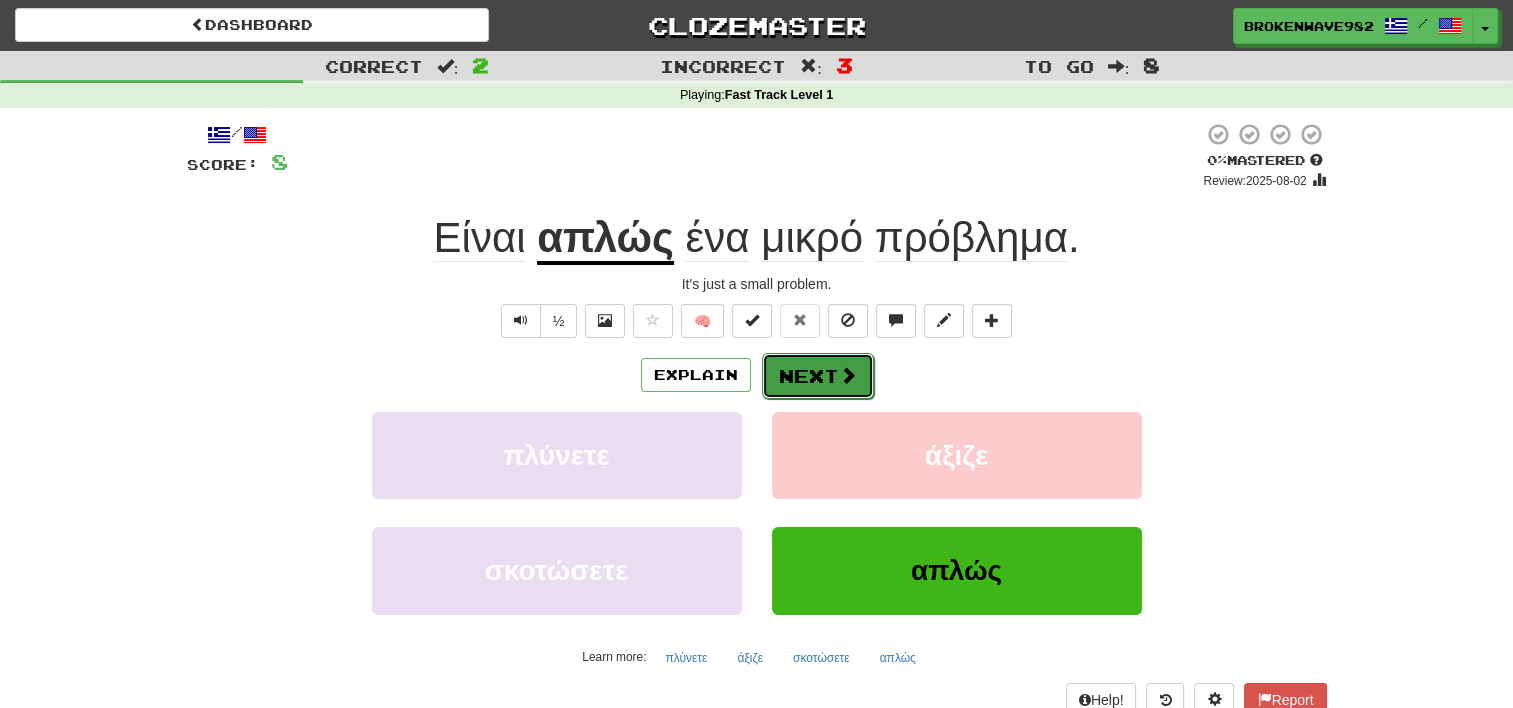 click at bounding box center [848, 375] 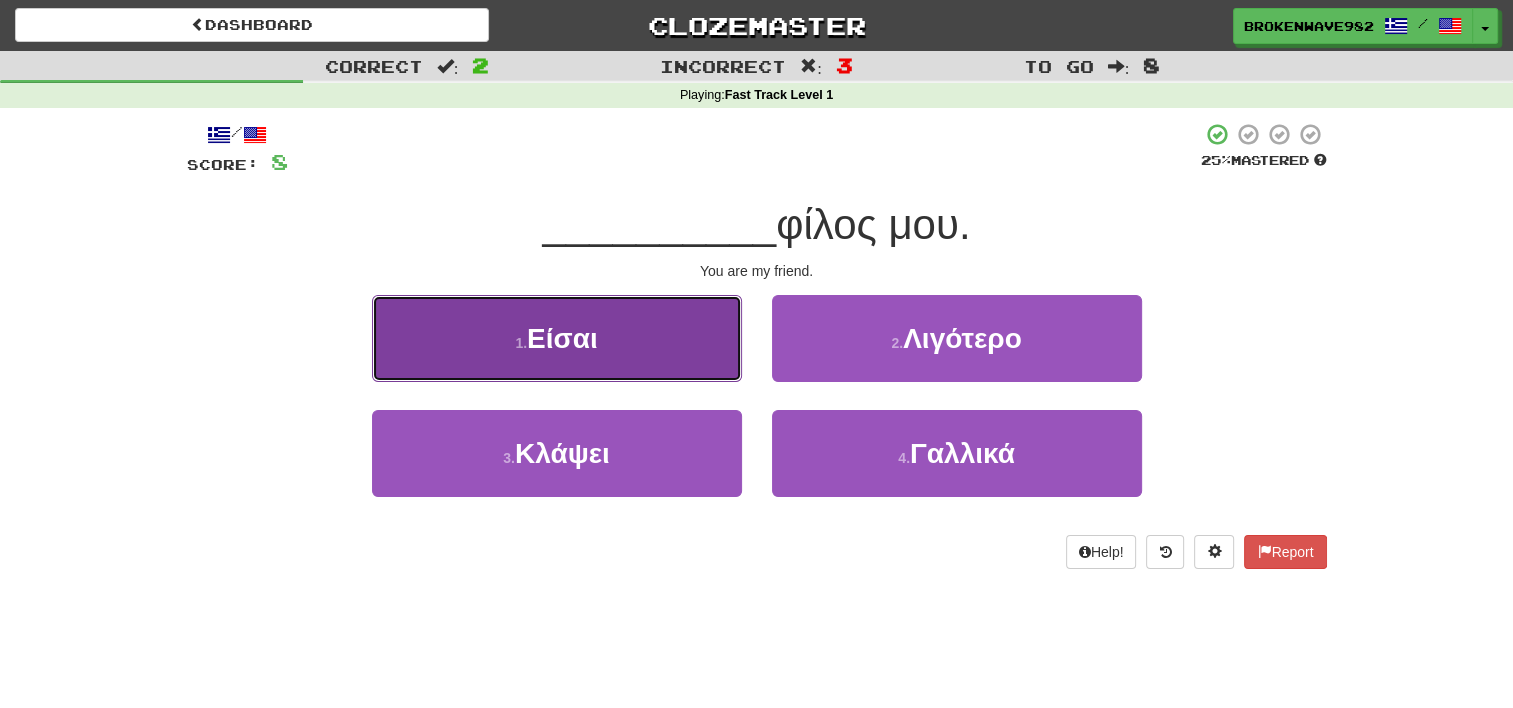 click on "1 .  Είσαι" at bounding box center [557, 338] 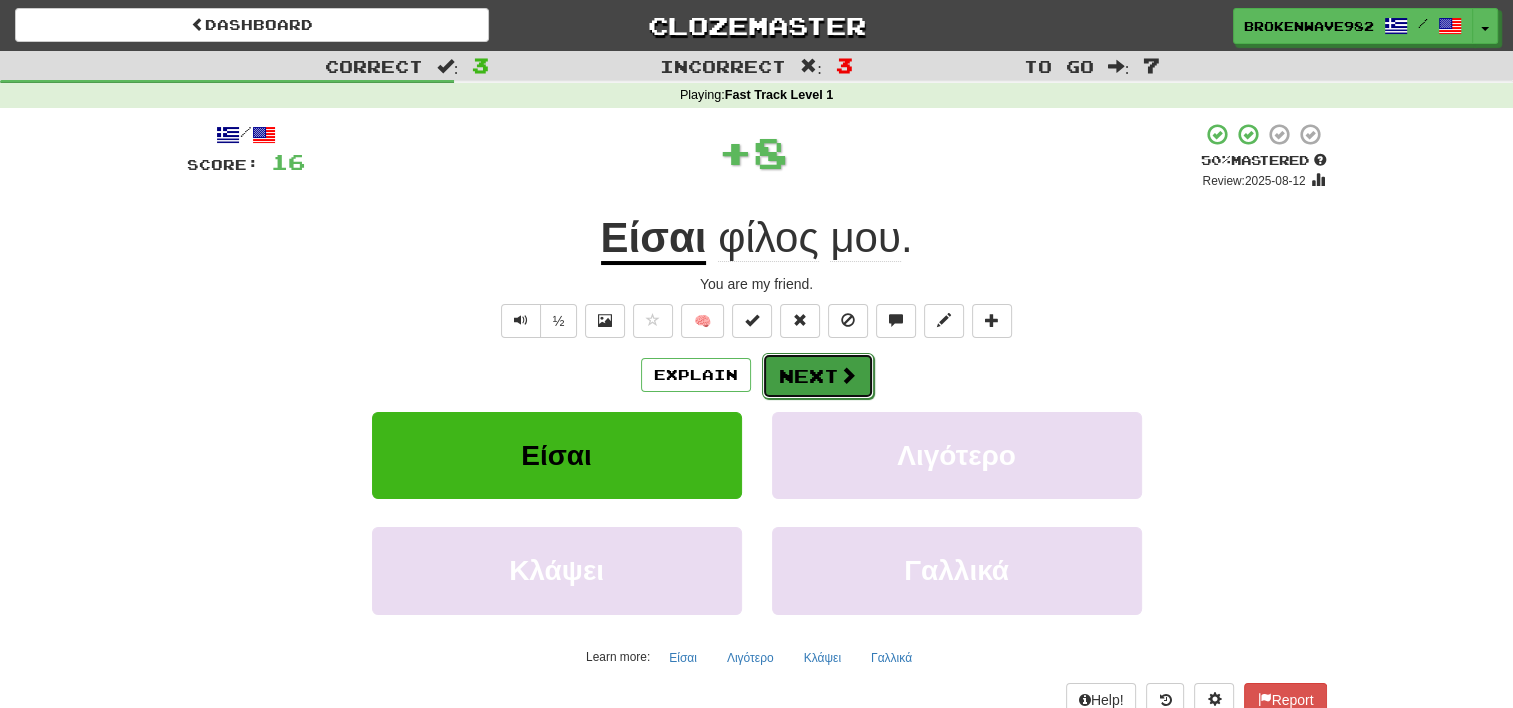 click on "Next" at bounding box center [818, 376] 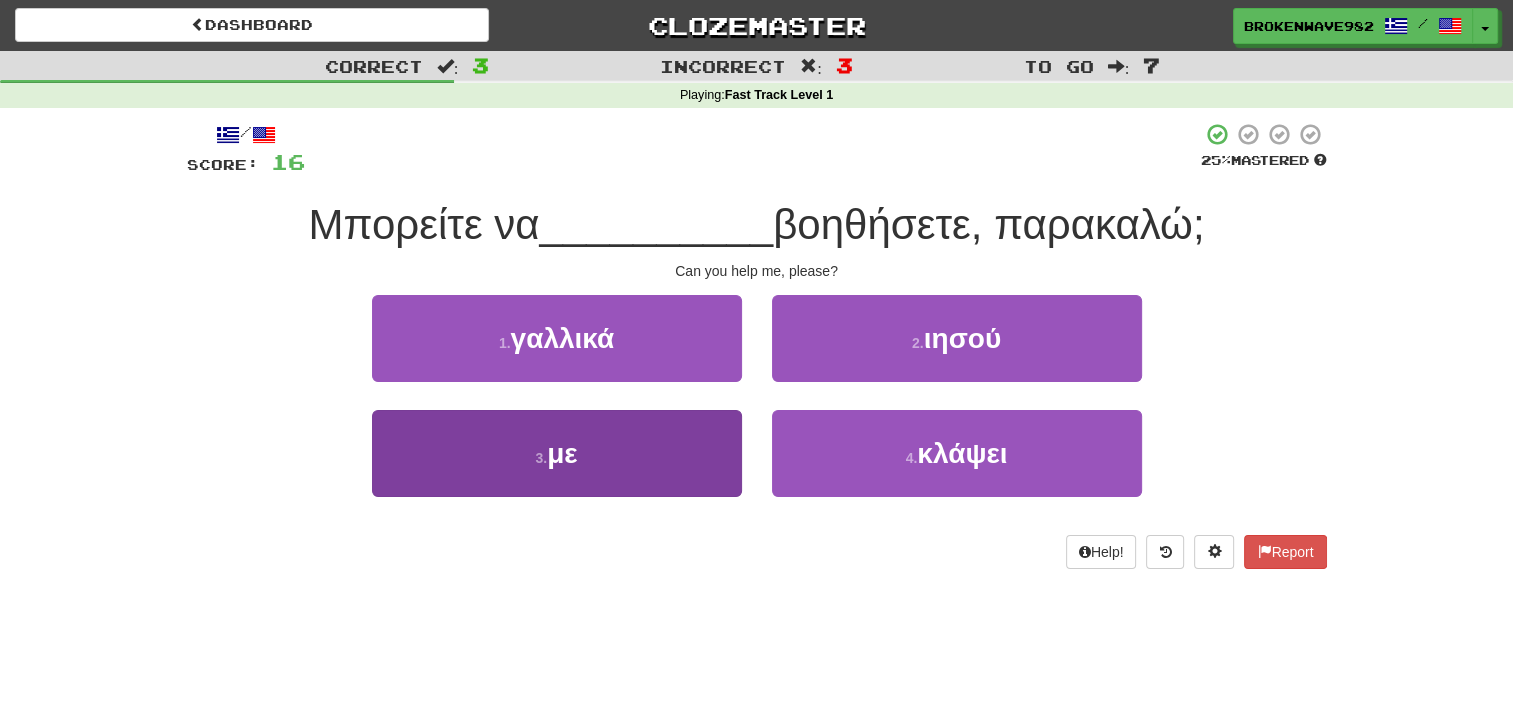 click on "3 .  με" at bounding box center (557, 453) 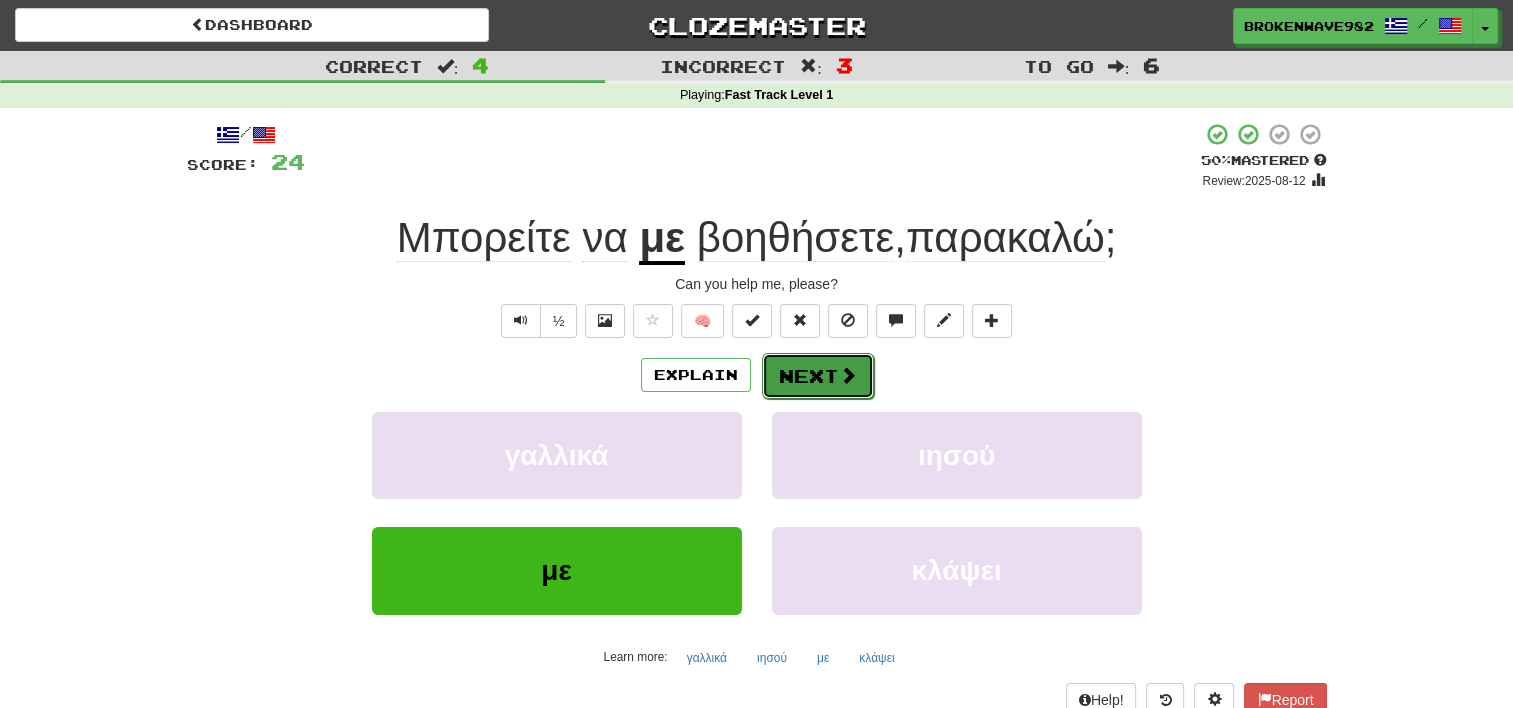 click at bounding box center [848, 375] 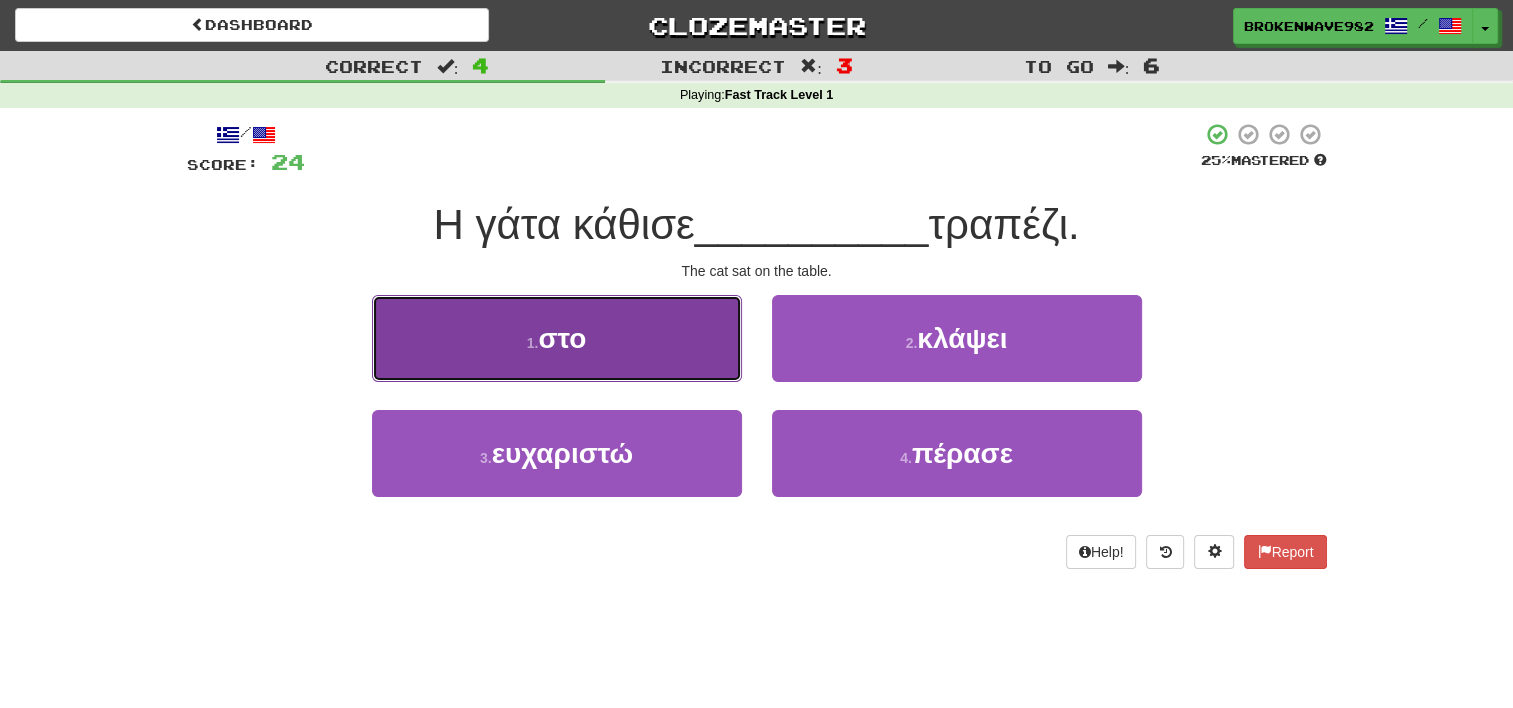 click on "1 .  στο" at bounding box center (557, 338) 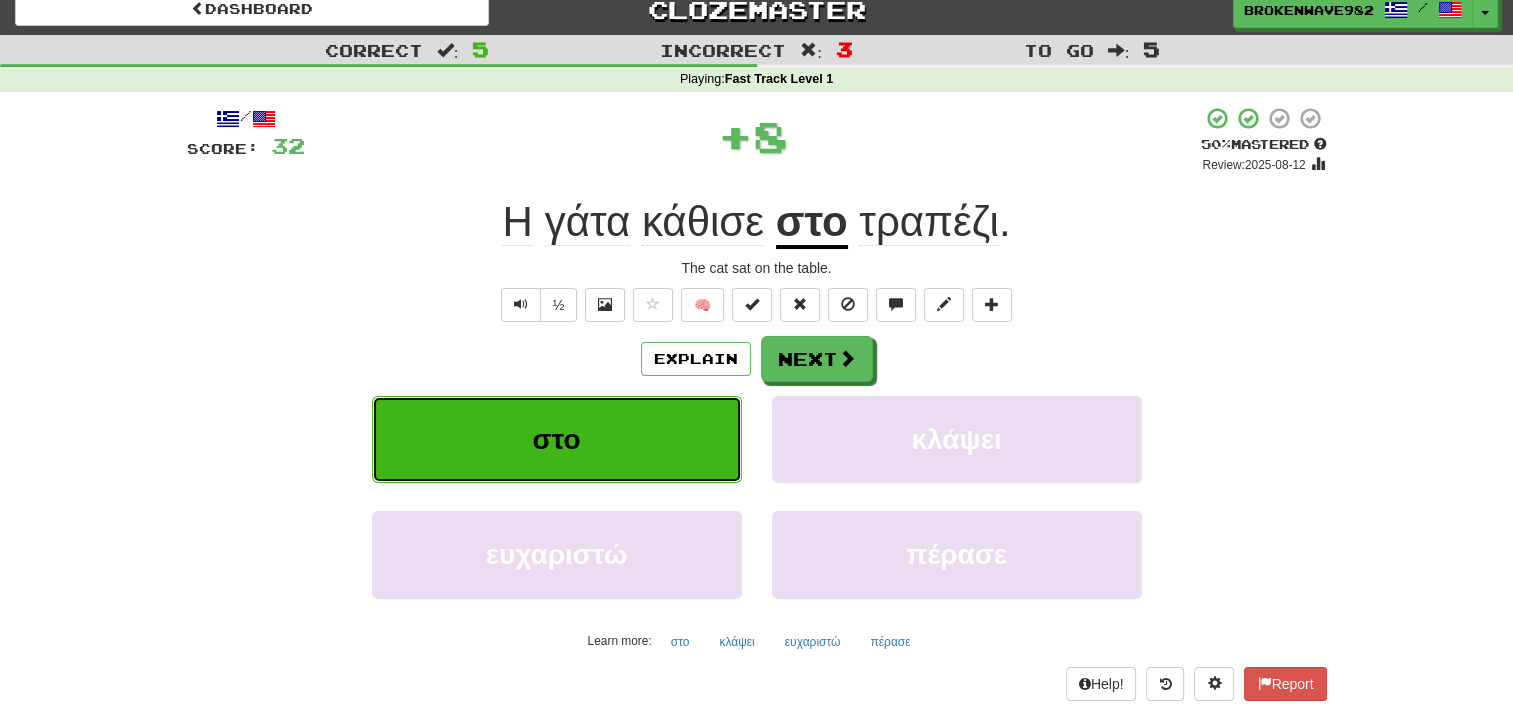 scroll, scrollTop: 20, scrollLeft: 0, axis: vertical 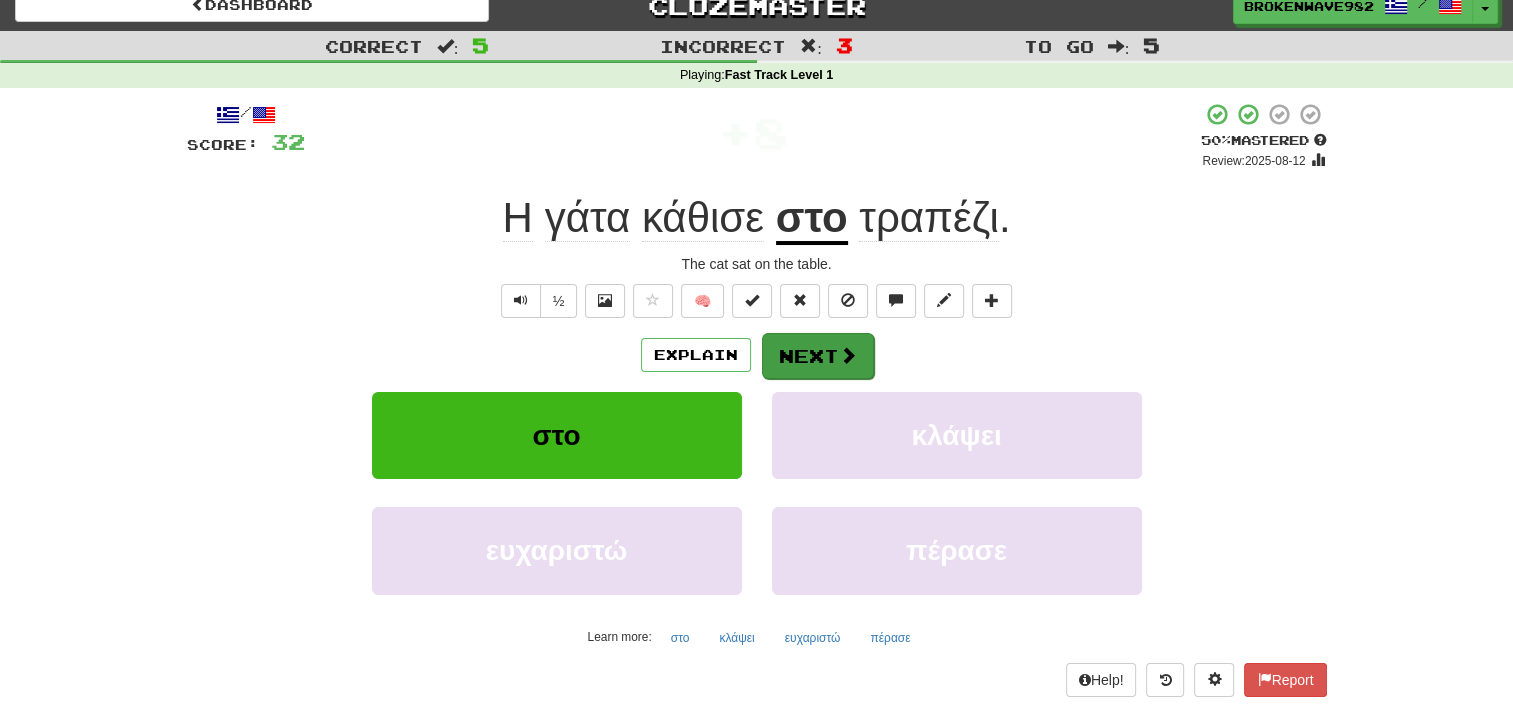 click on "Next" at bounding box center [818, 356] 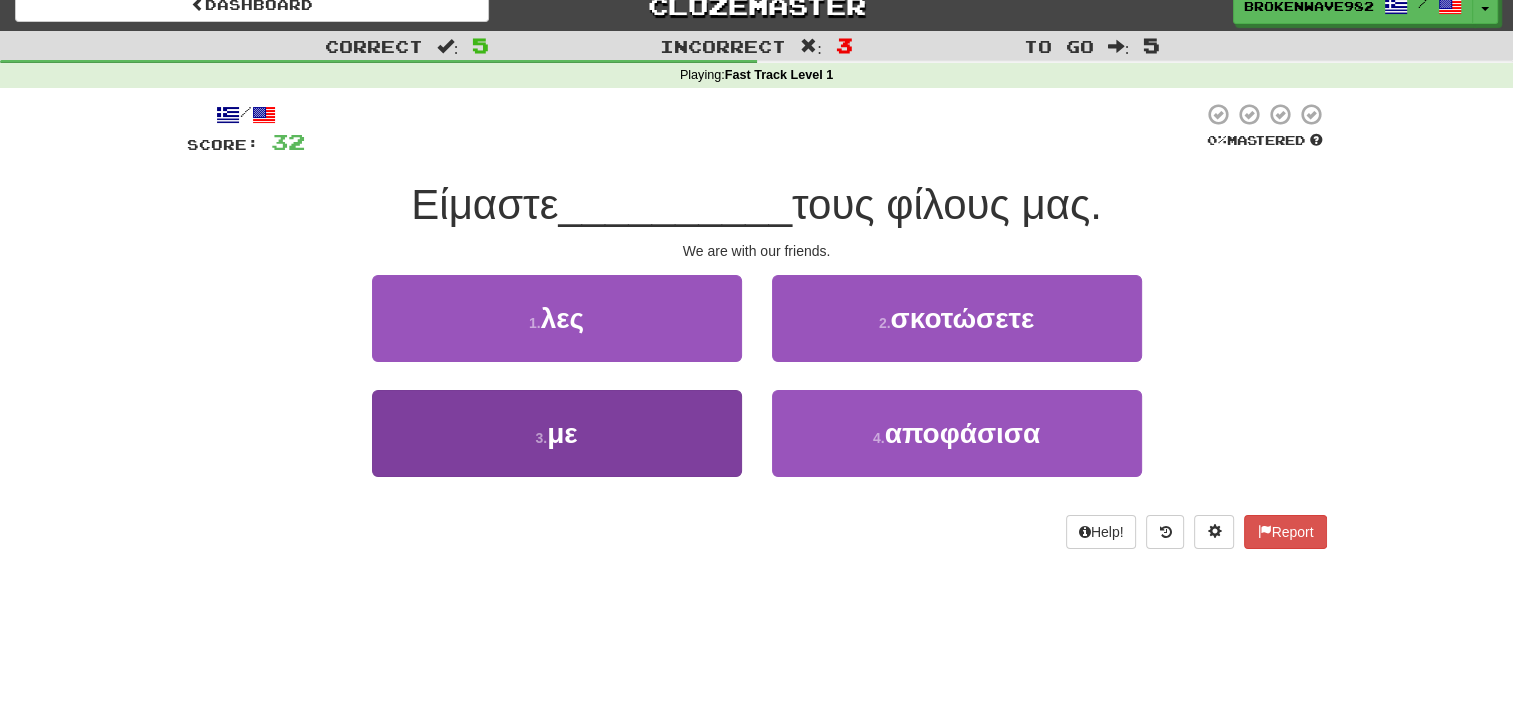 click on "3 .  με" at bounding box center (557, 433) 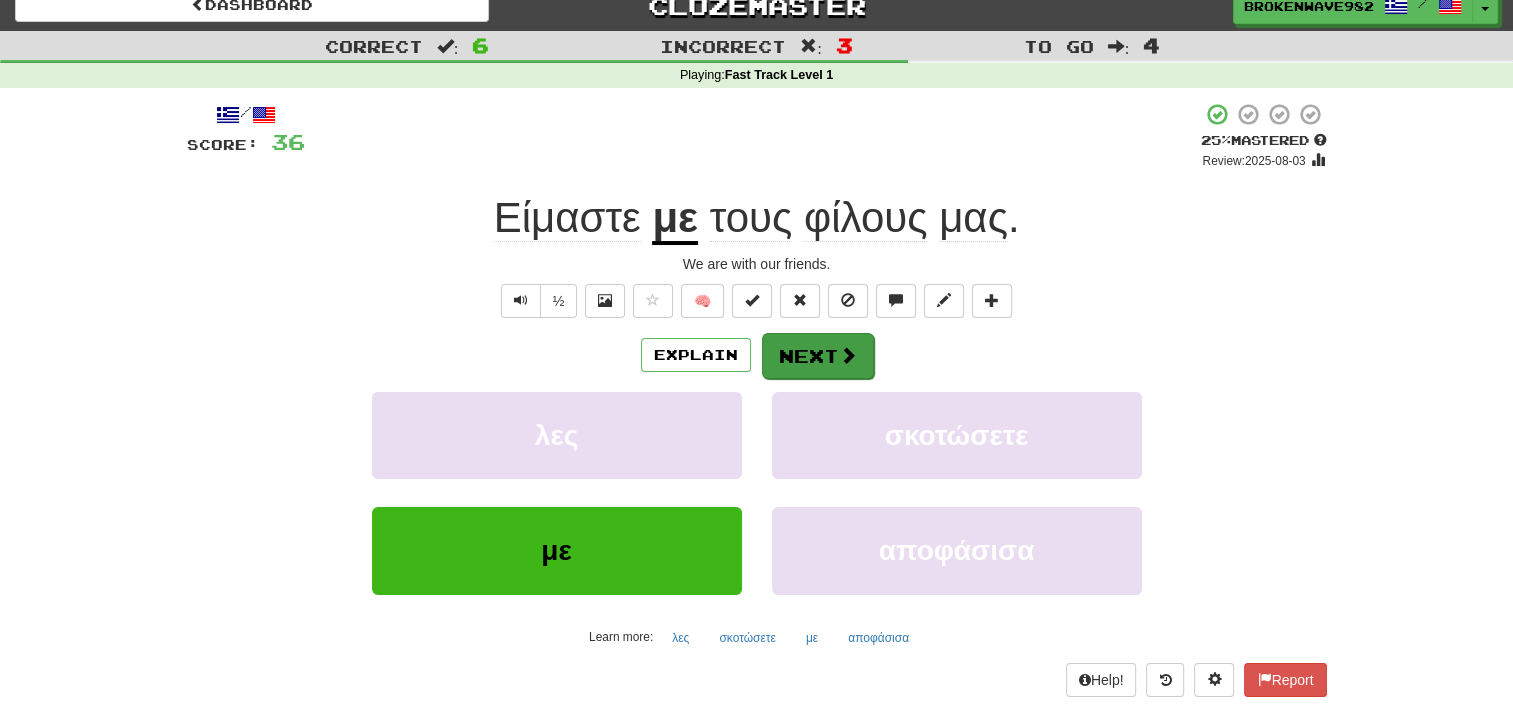 click at bounding box center (848, 355) 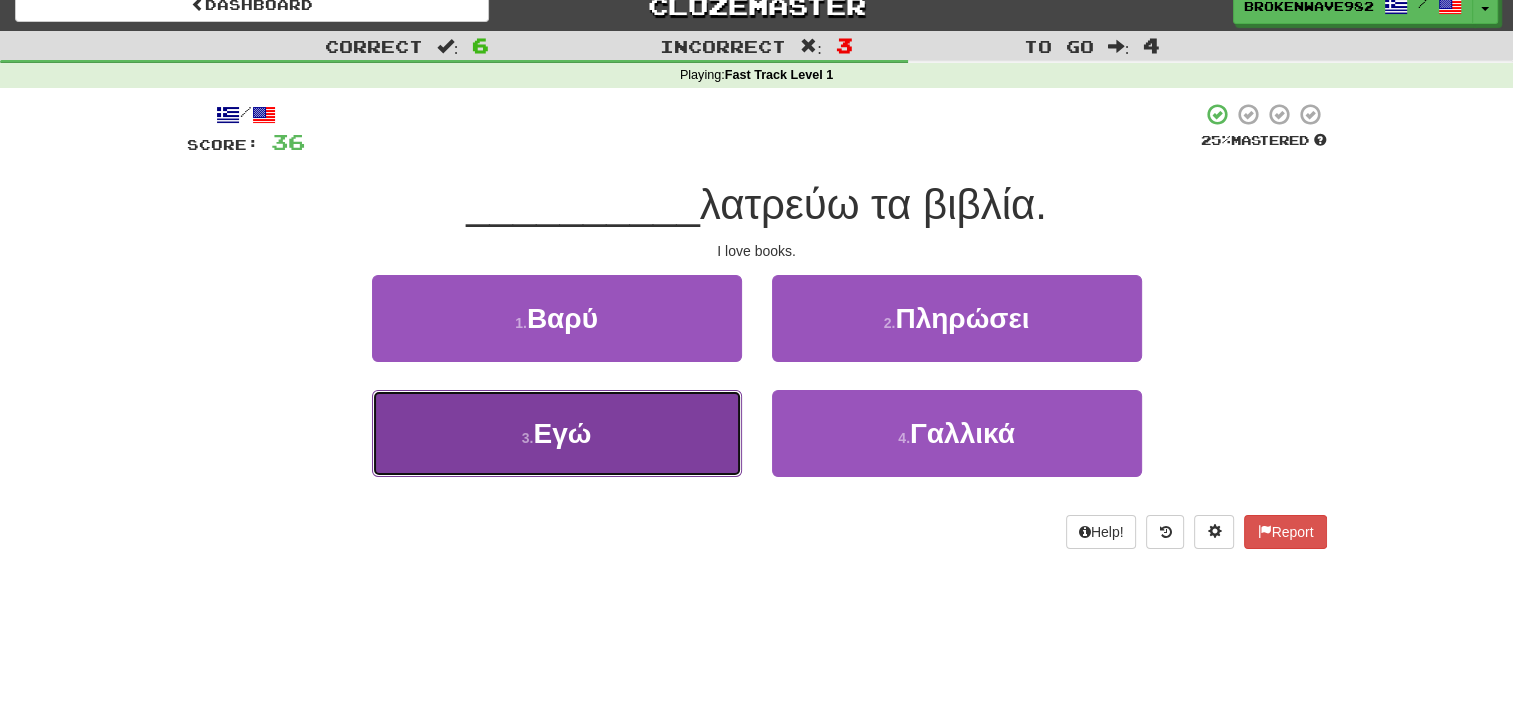 click on "3 .  Εγώ" at bounding box center (557, 433) 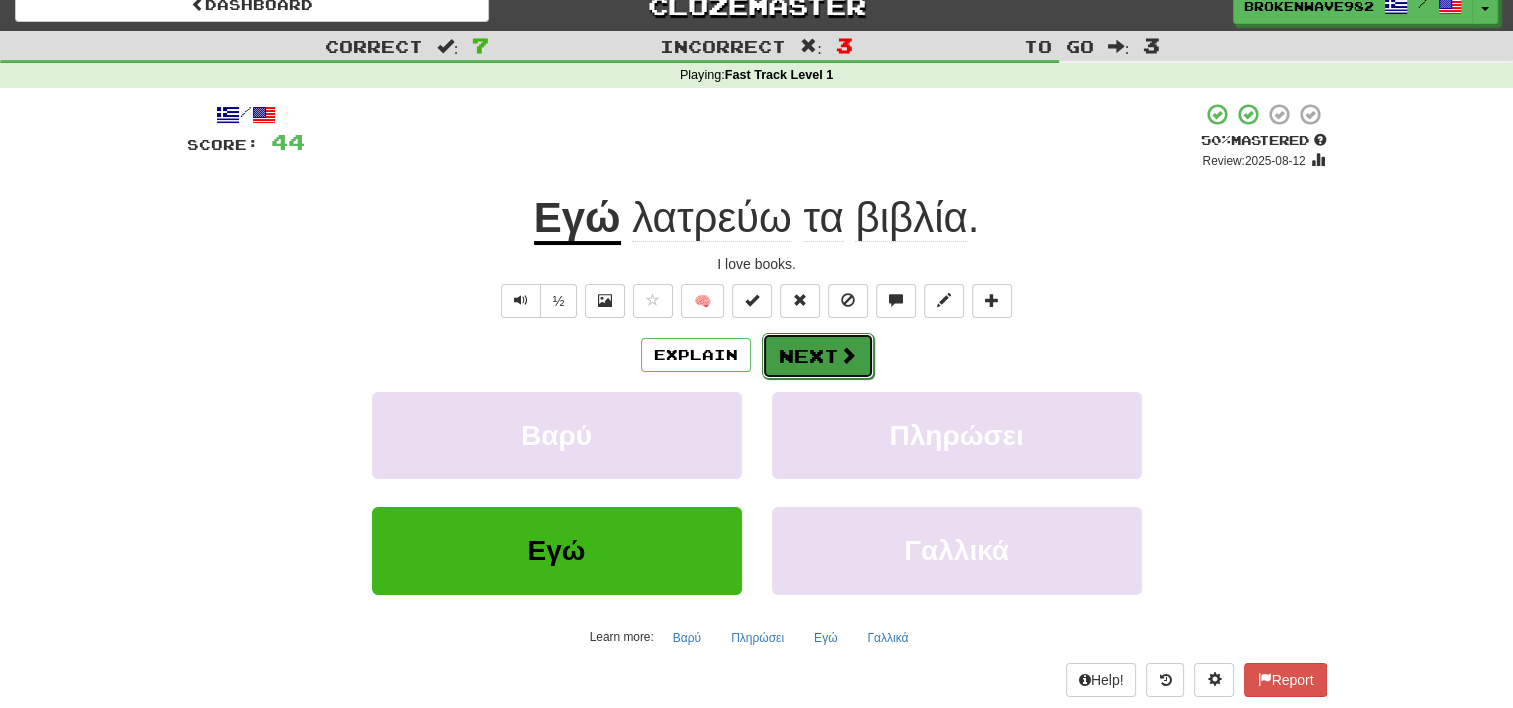 click at bounding box center (848, 355) 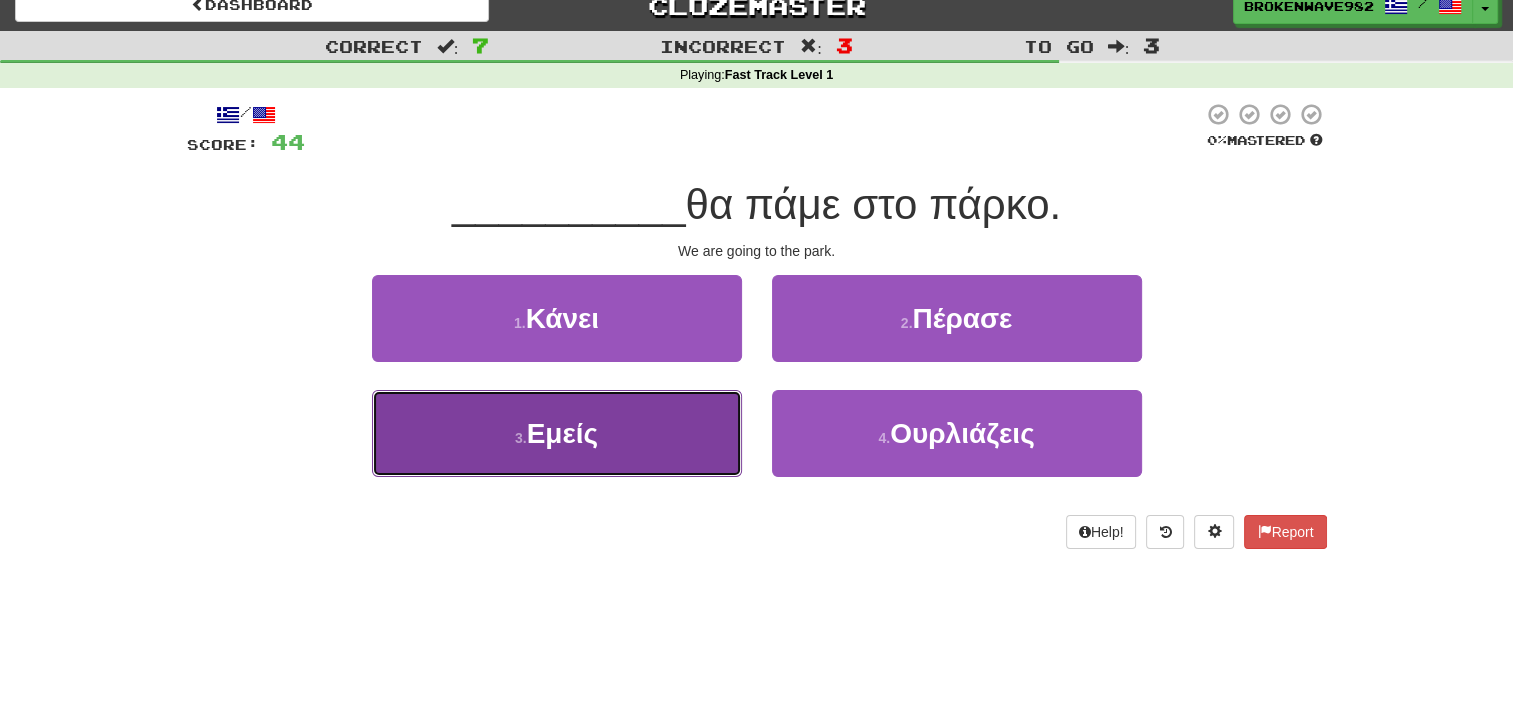 click on "3 .  Εμείς" at bounding box center [557, 433] 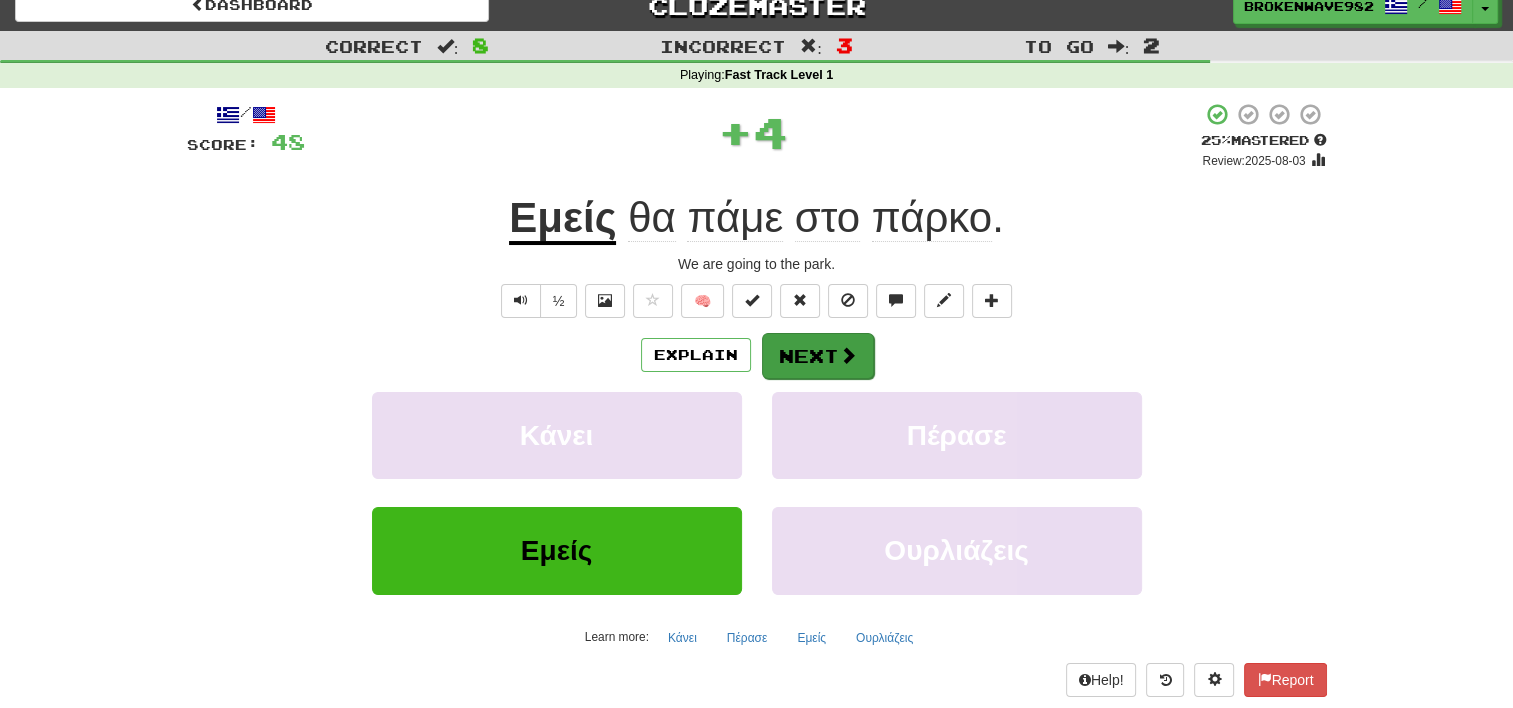click at bounding box center [848, 355] 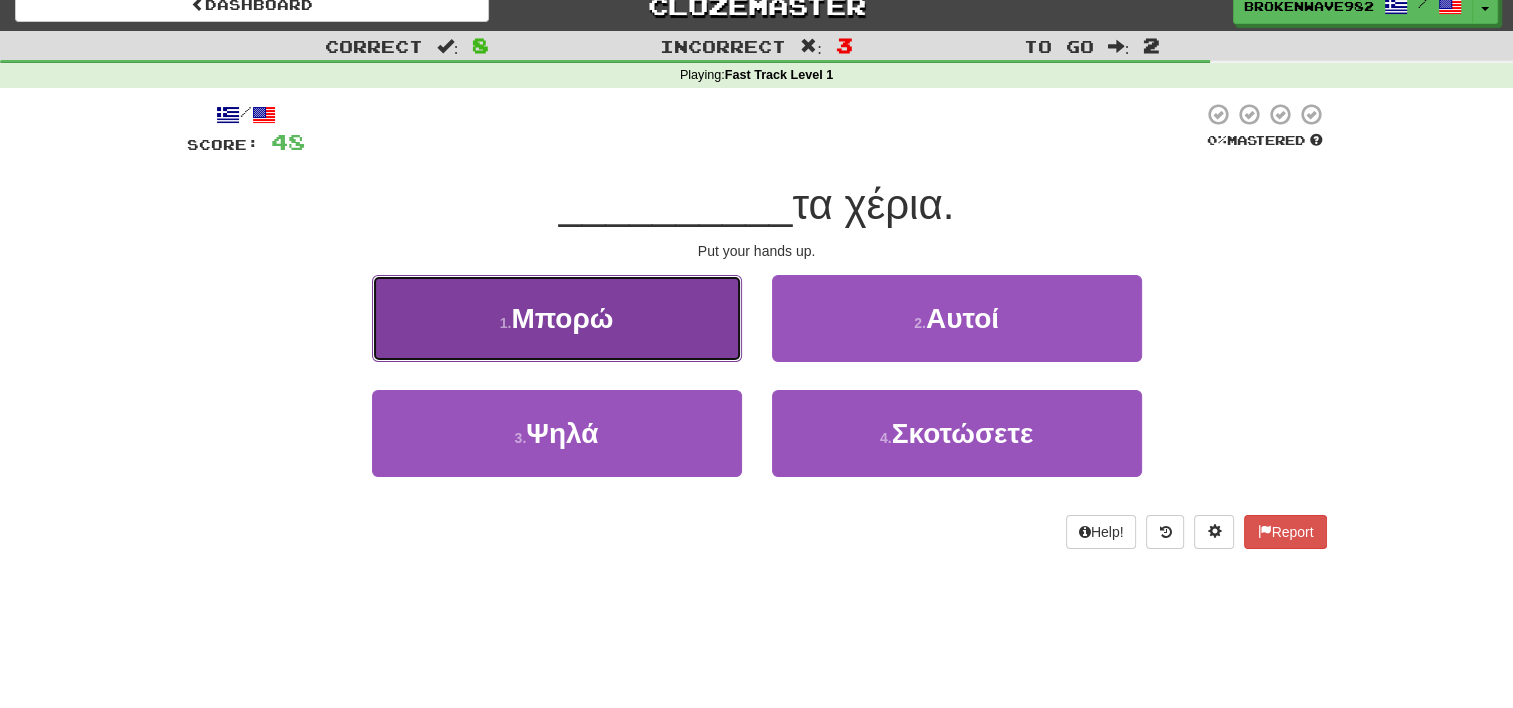 click on "1 .  Μπορώ" at bounding box center [557, 318] 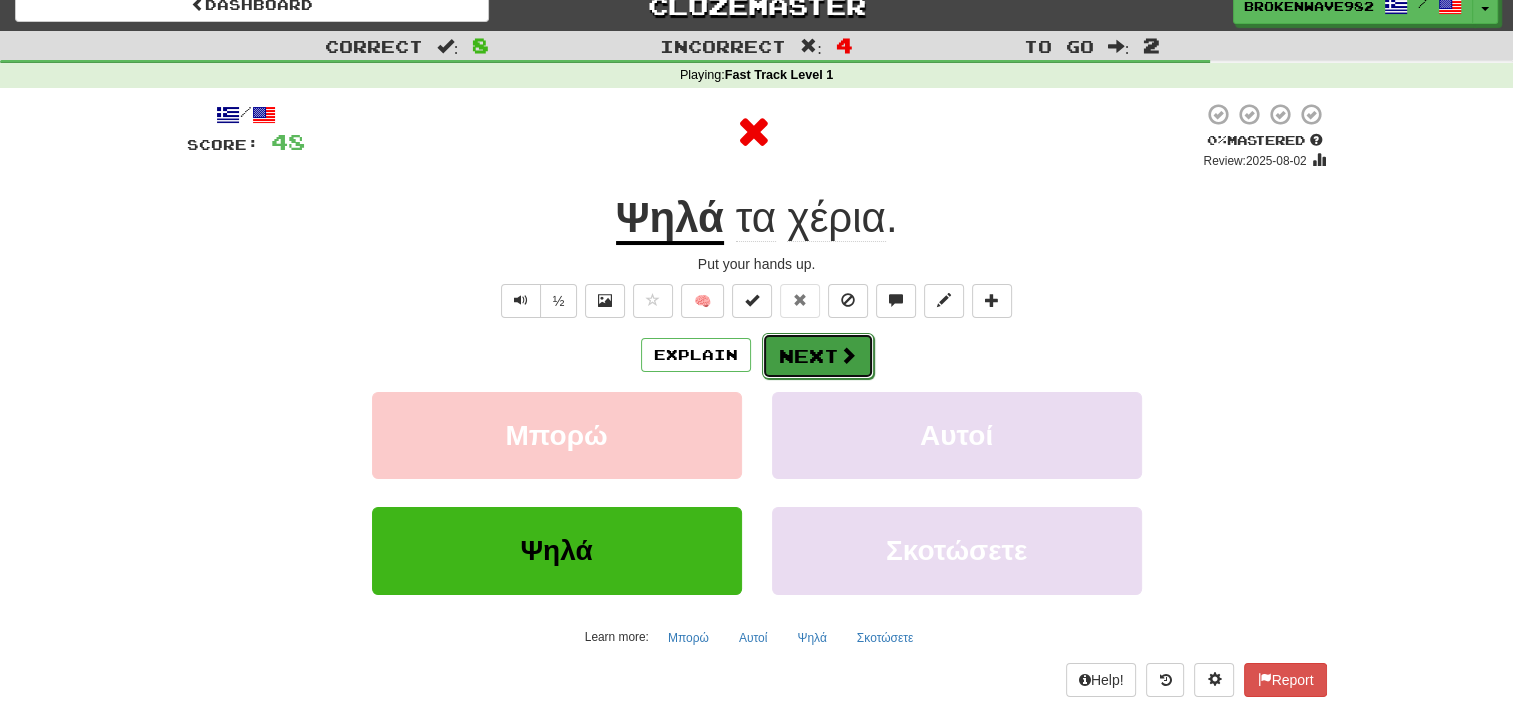 click on "Next" at bounding box center (818, 356) 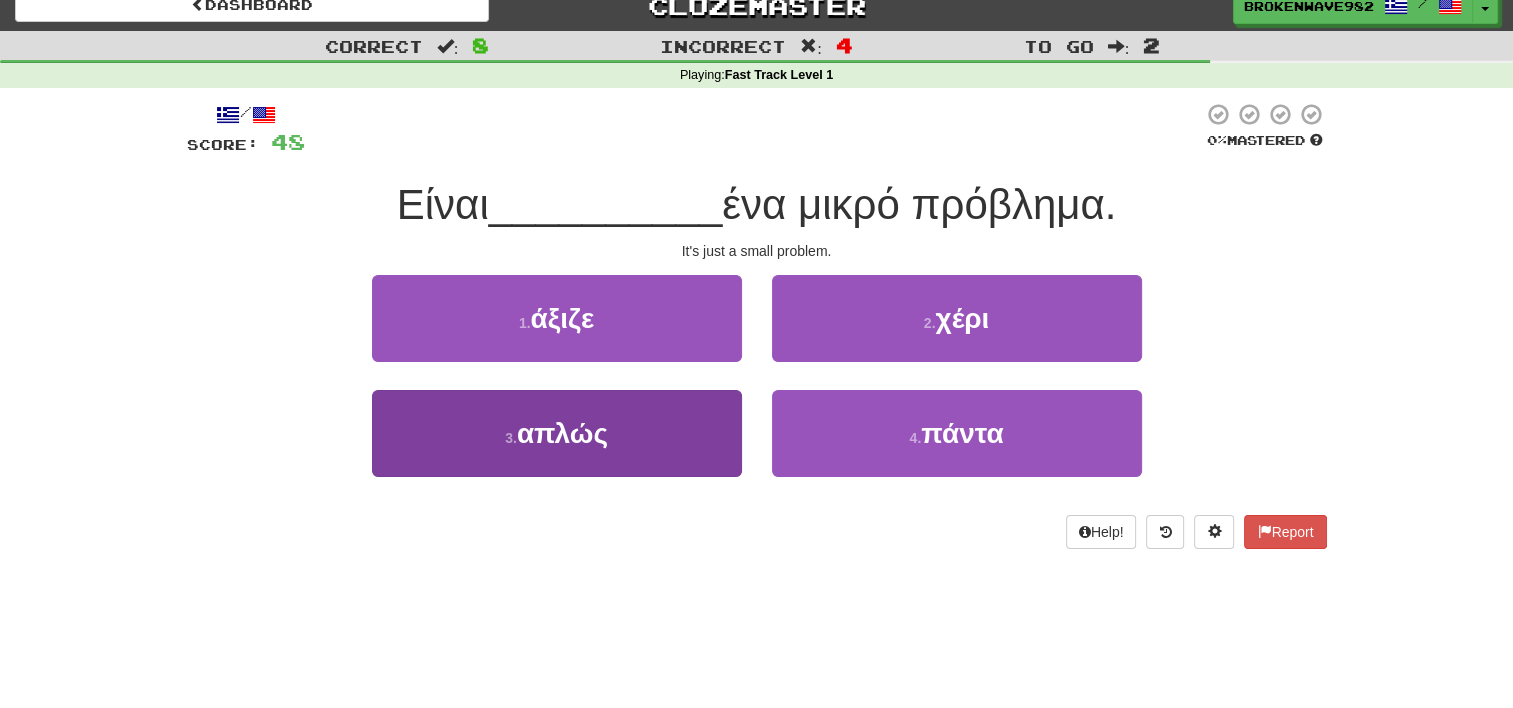 click on "3 .  απλώς" at bounding box center [557, 433] 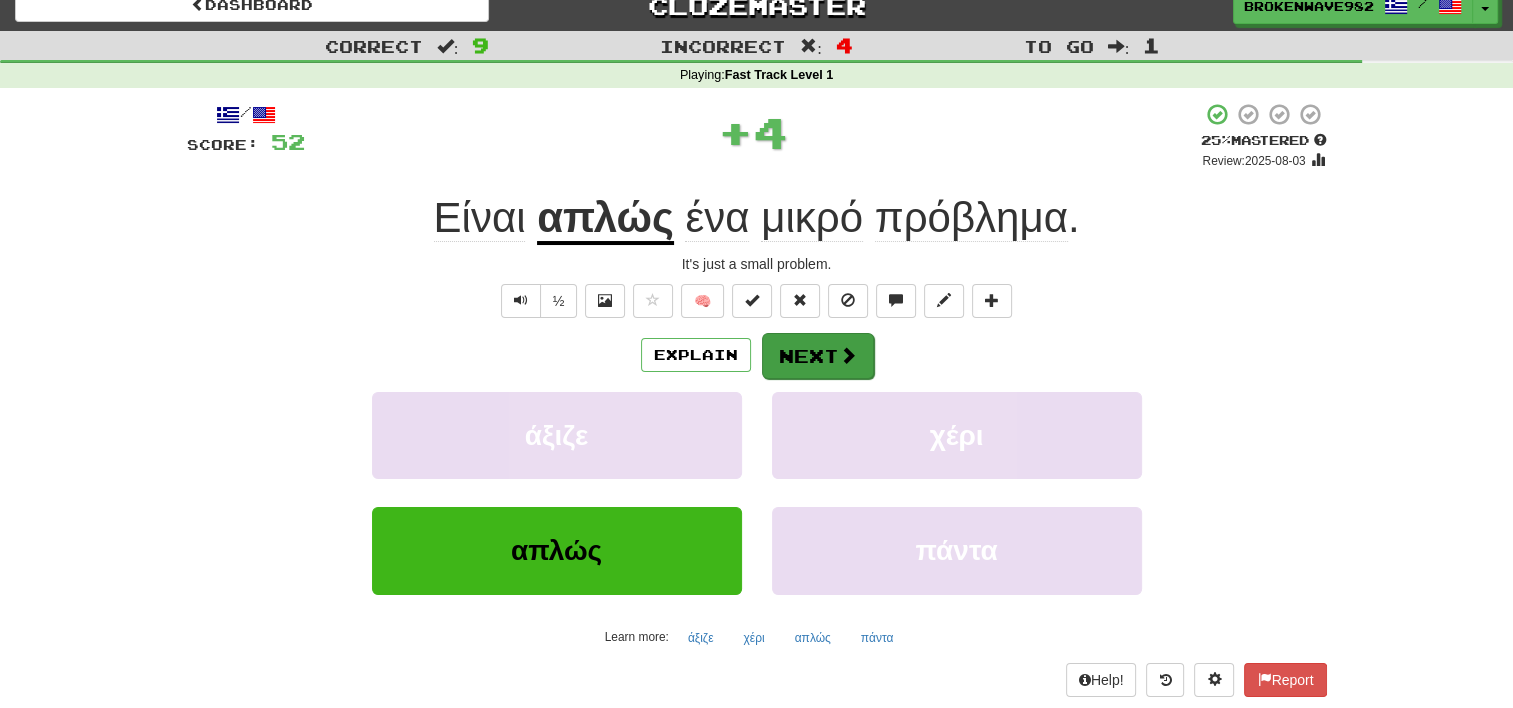 click on "Next" at bounding box center (818, 356) 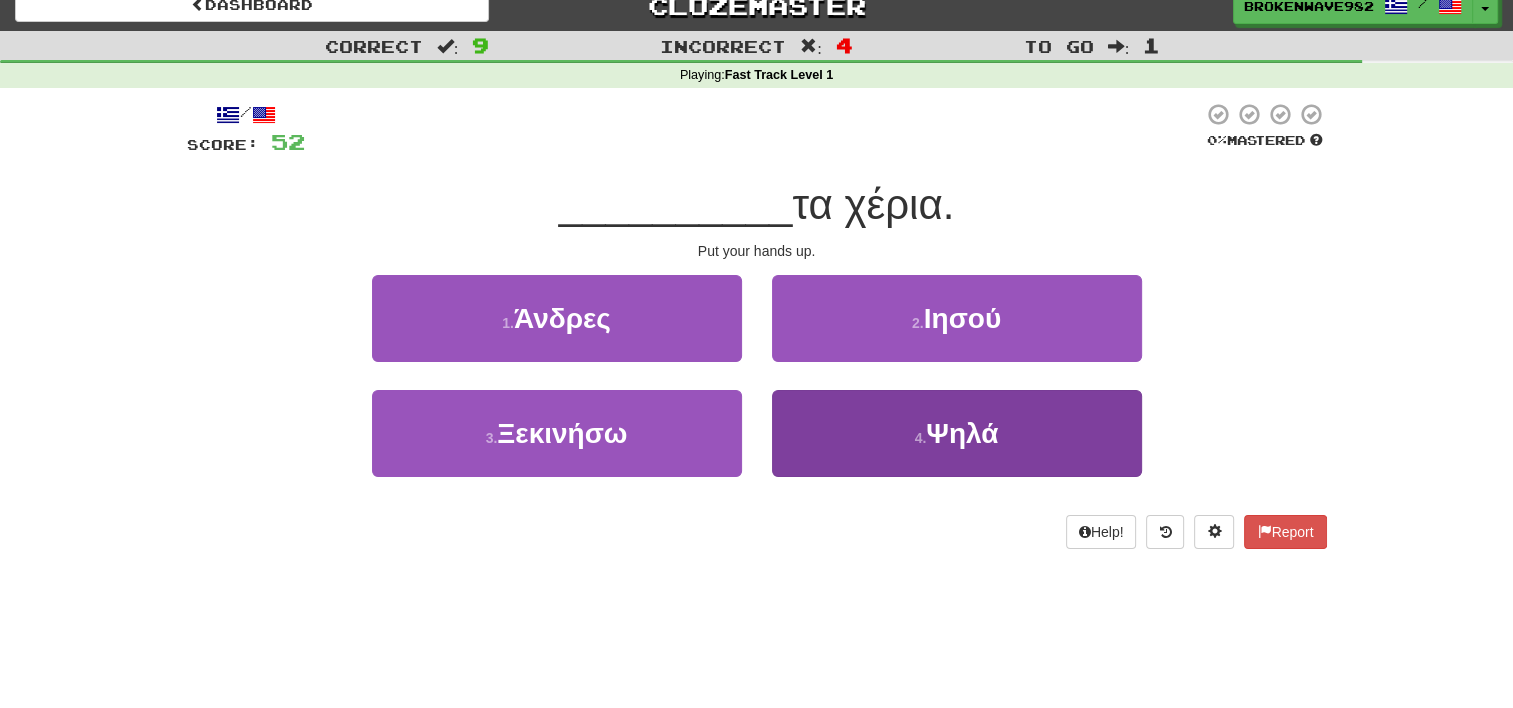 click on "4 .  Ψηλά" at bounding box center (957, 433) 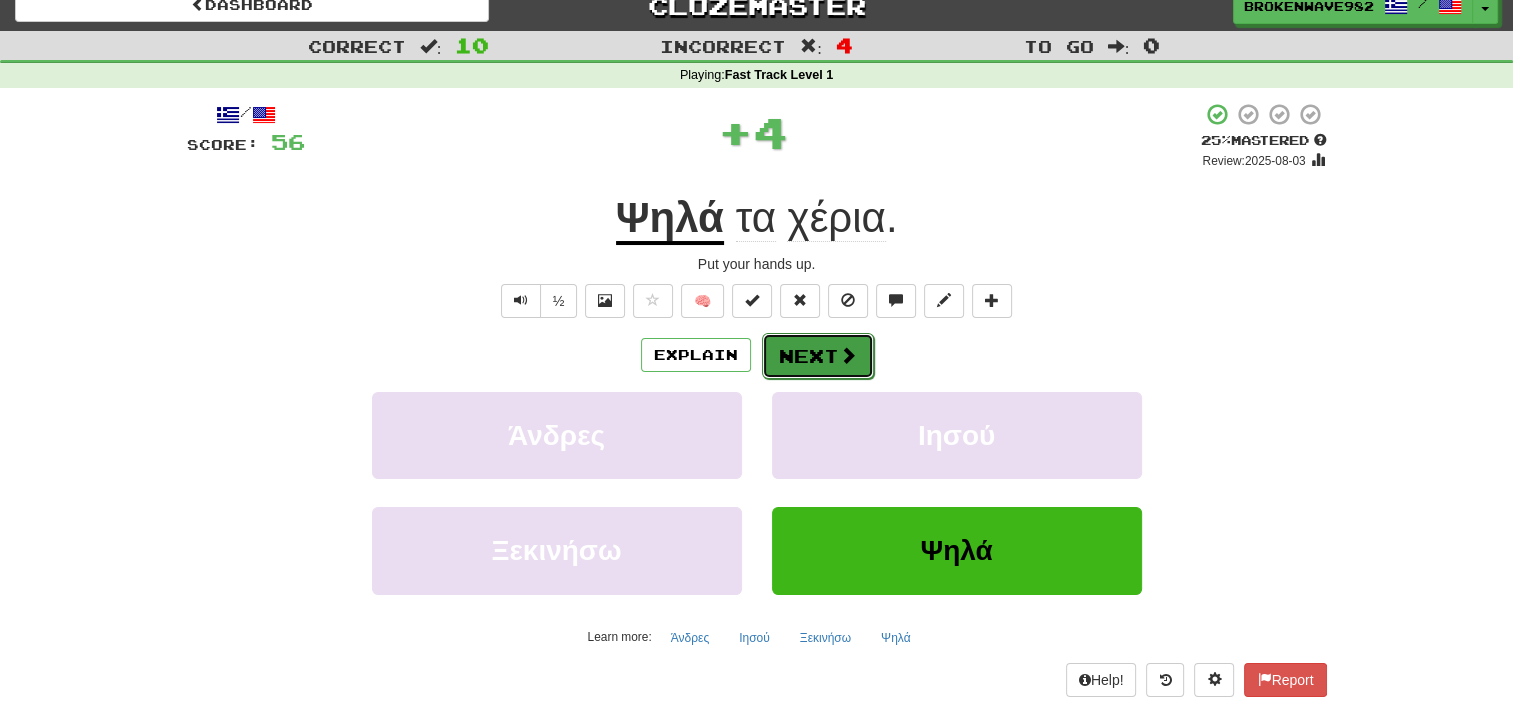 click on "Next" at bounding box center (818, 356) 